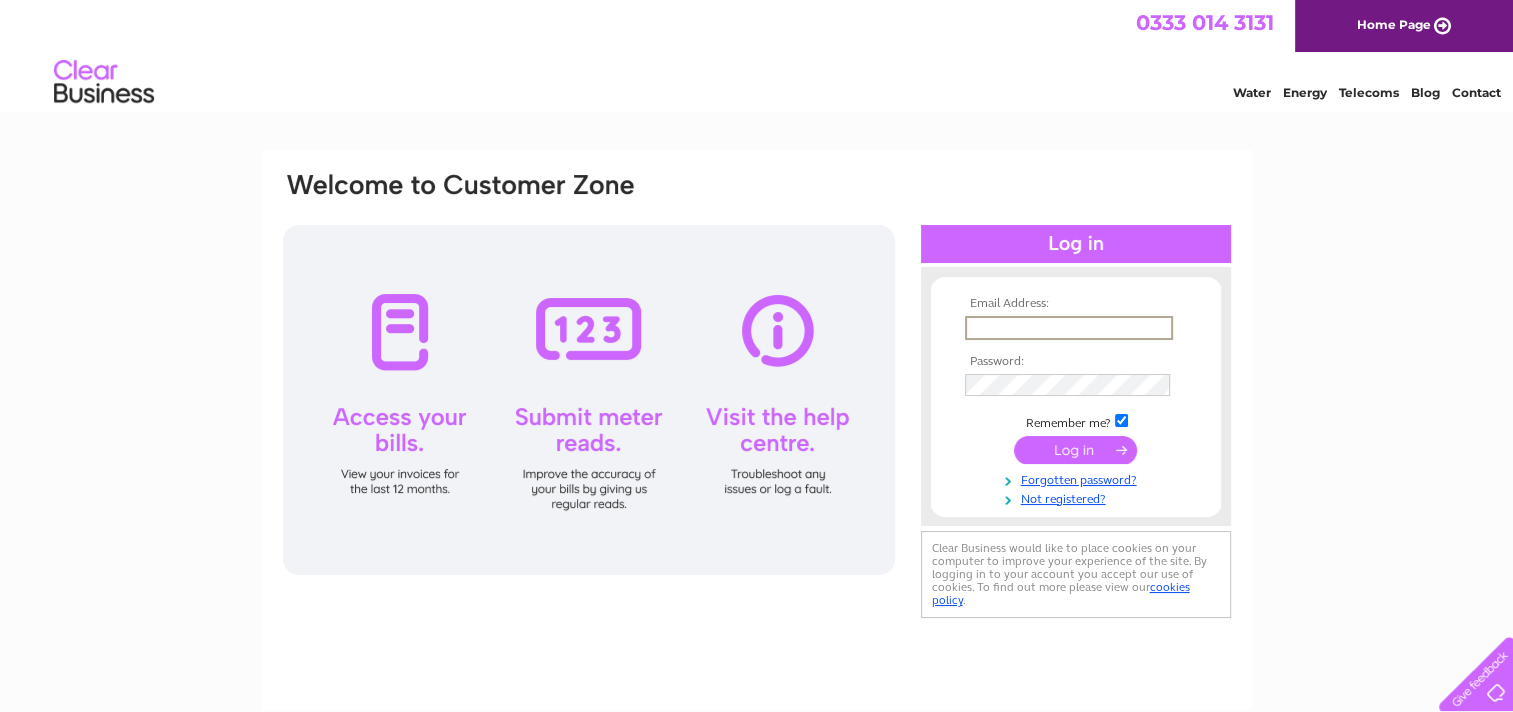scroll, scrollTop: 0, scrollLeft: 0, axis: both 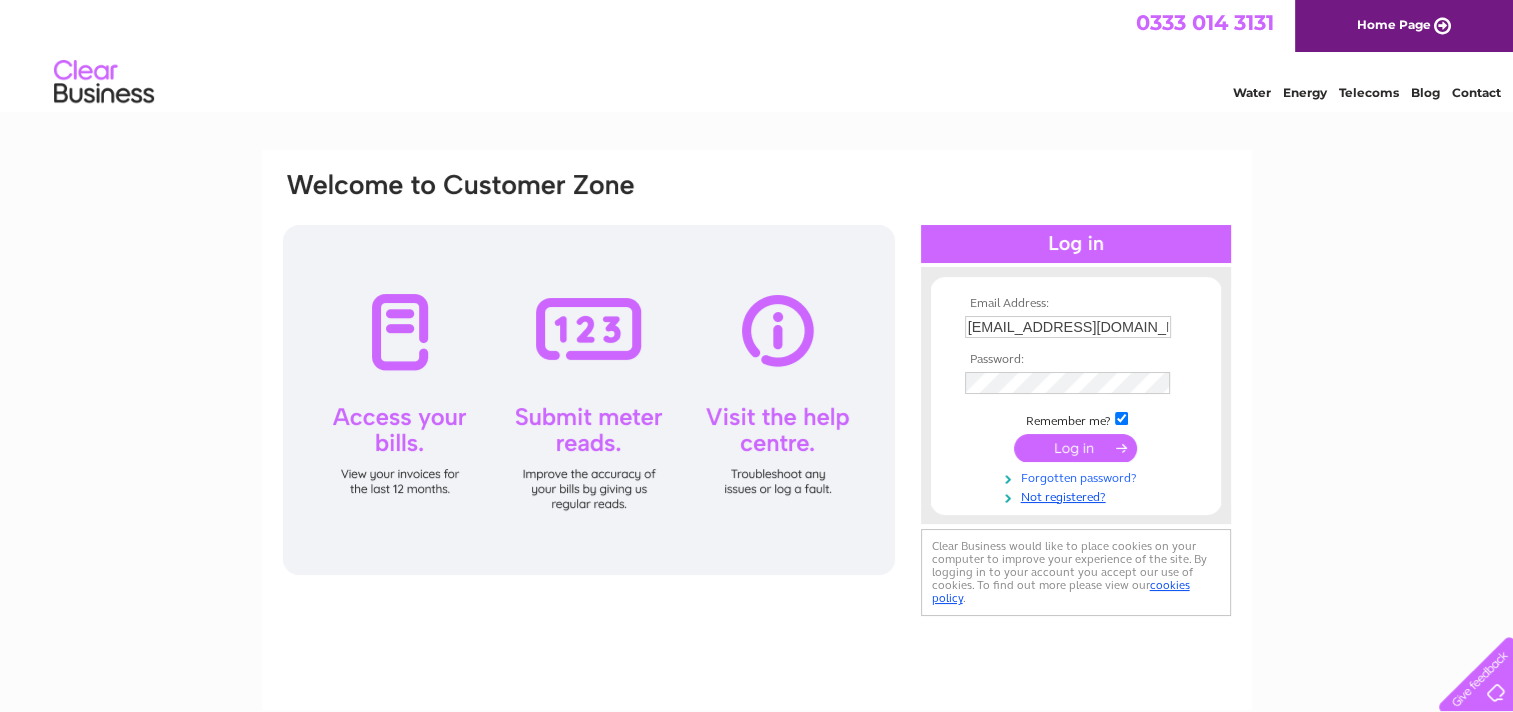click on "Forgotten password?" at bounding box center [1078, 476] 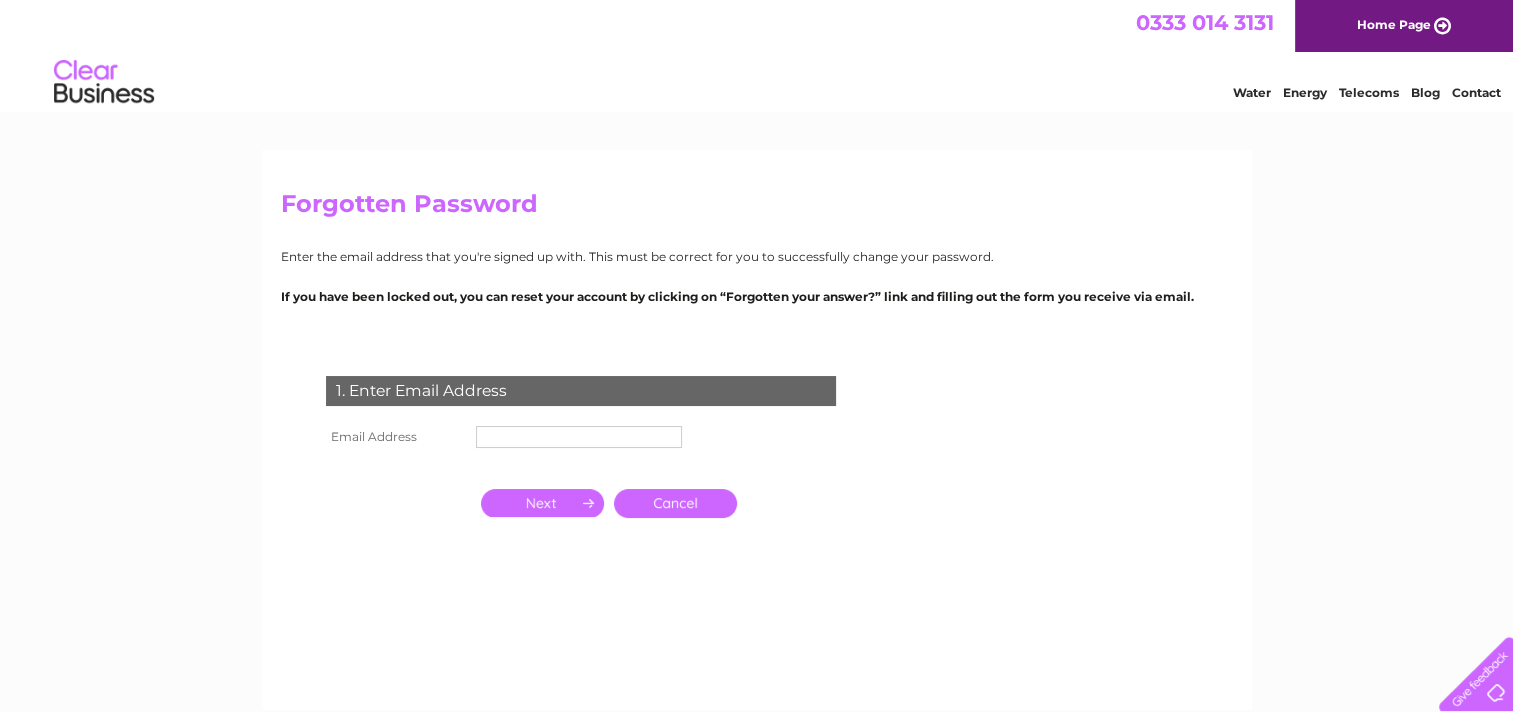 scroll, scrollTop: 0, scrollLeft: 0, axis: both 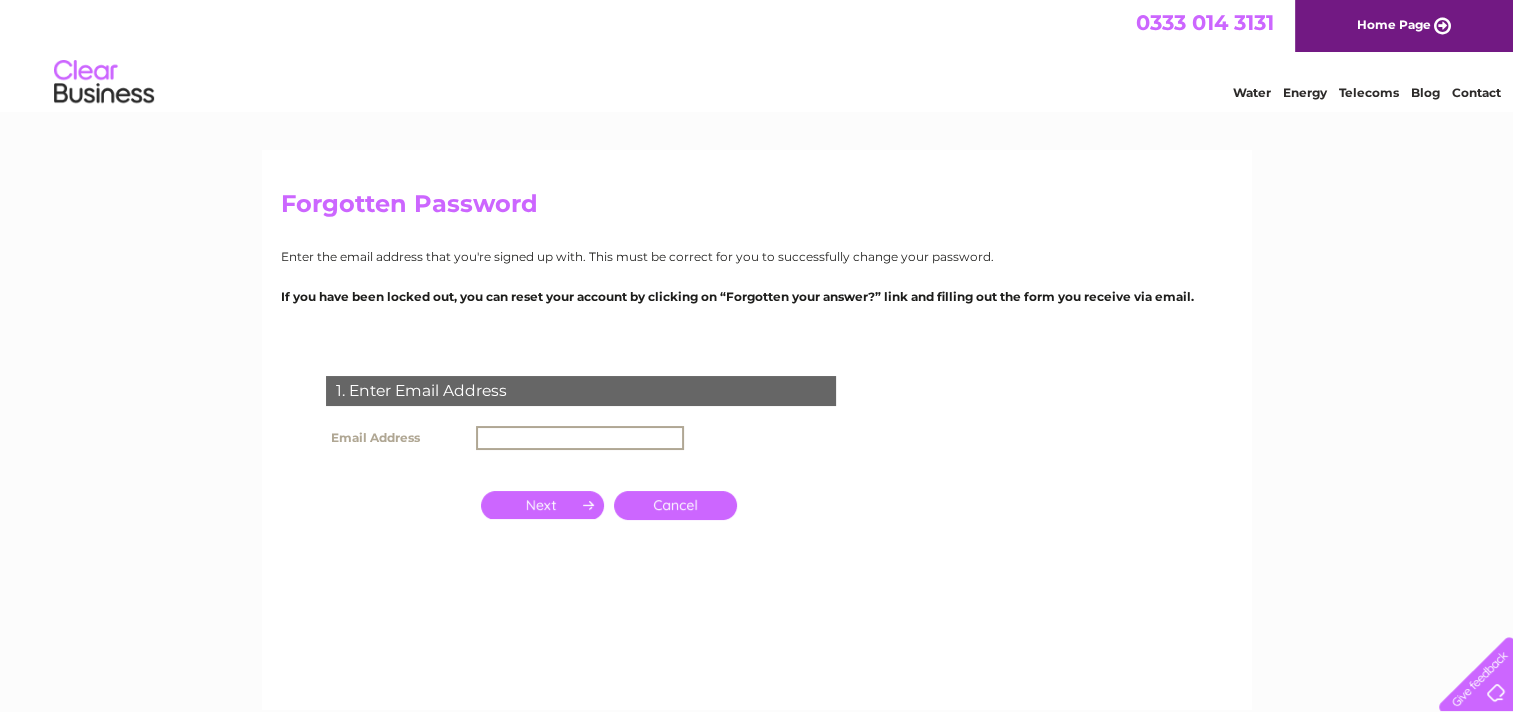 click at bounding box center (580, 438) 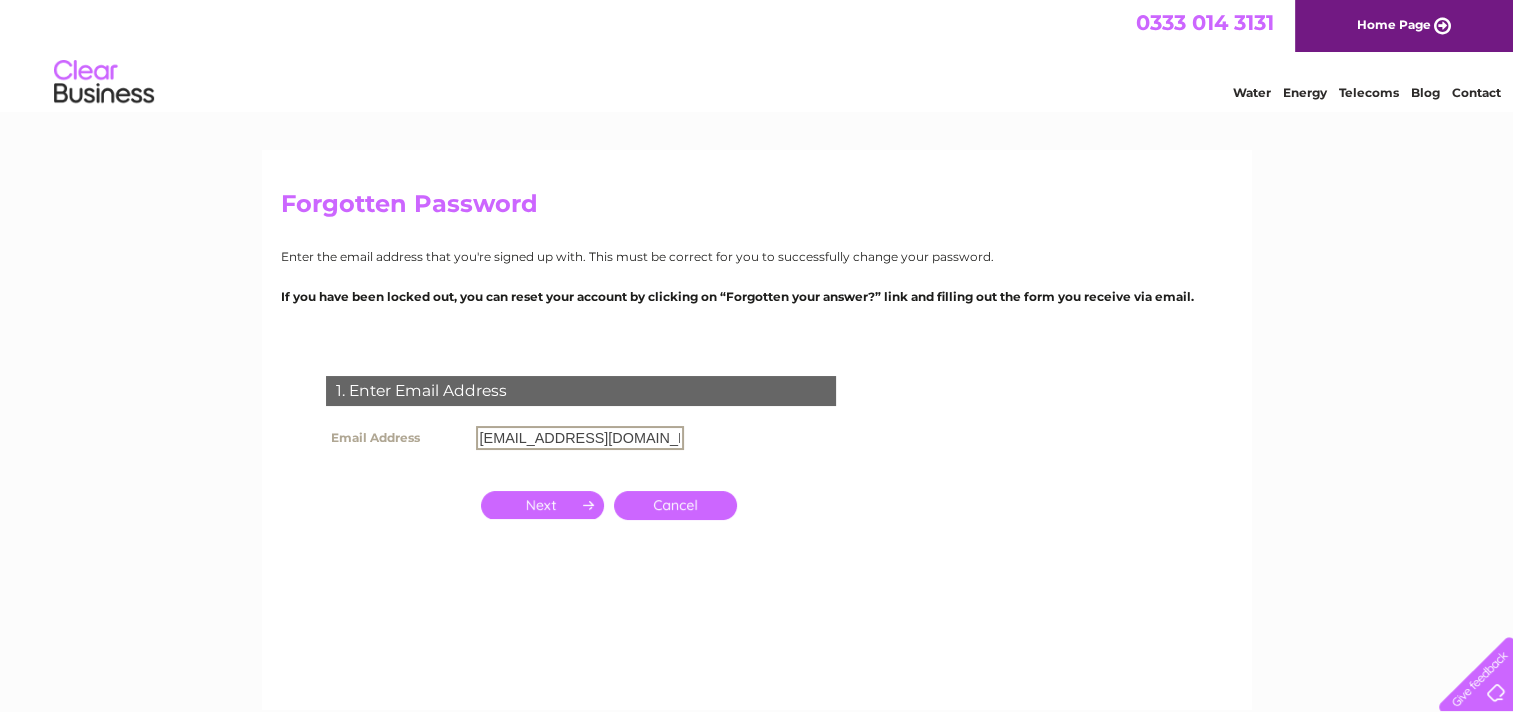 click at bounding box center (542, 505) 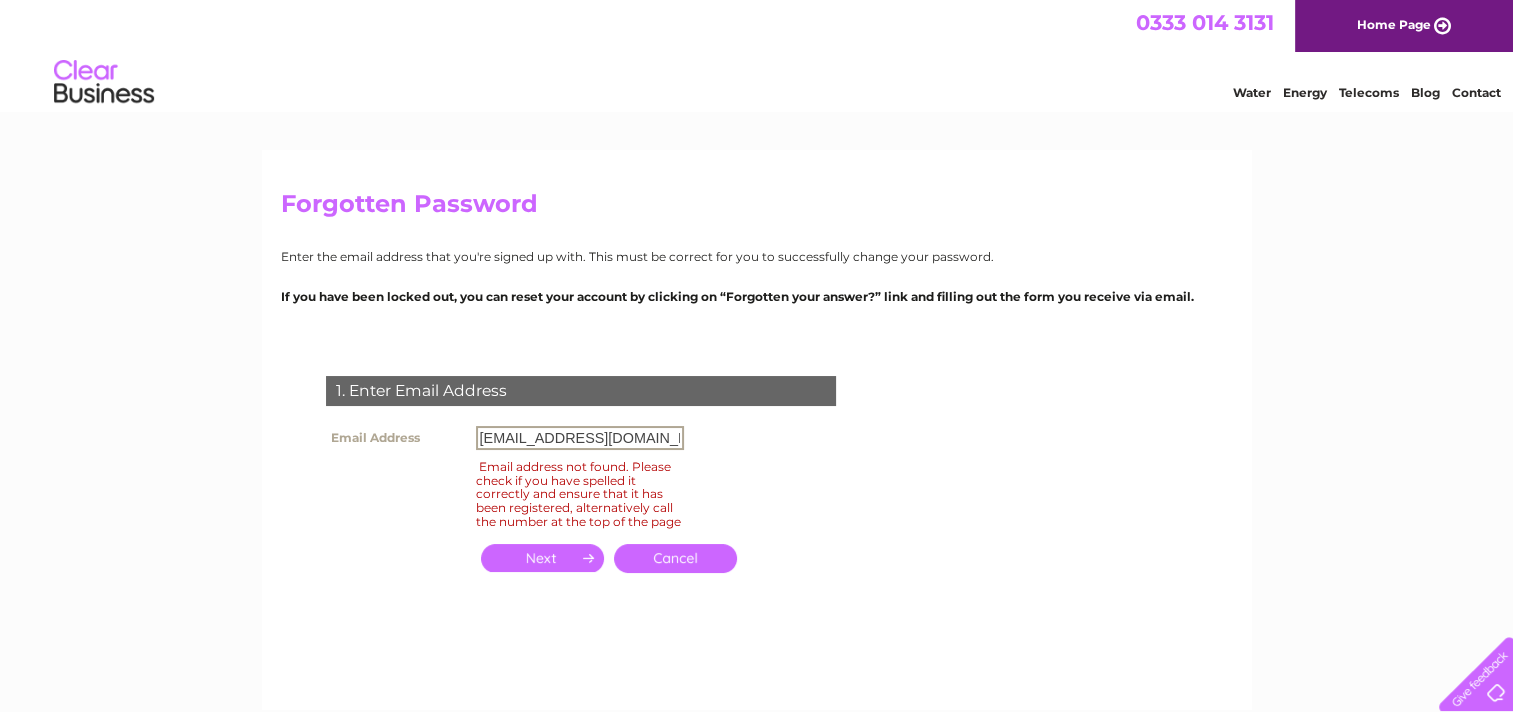 click on "[EMAIL_ADDRESS][DOMAIN_NAME]" at bounding box center [580, 438] 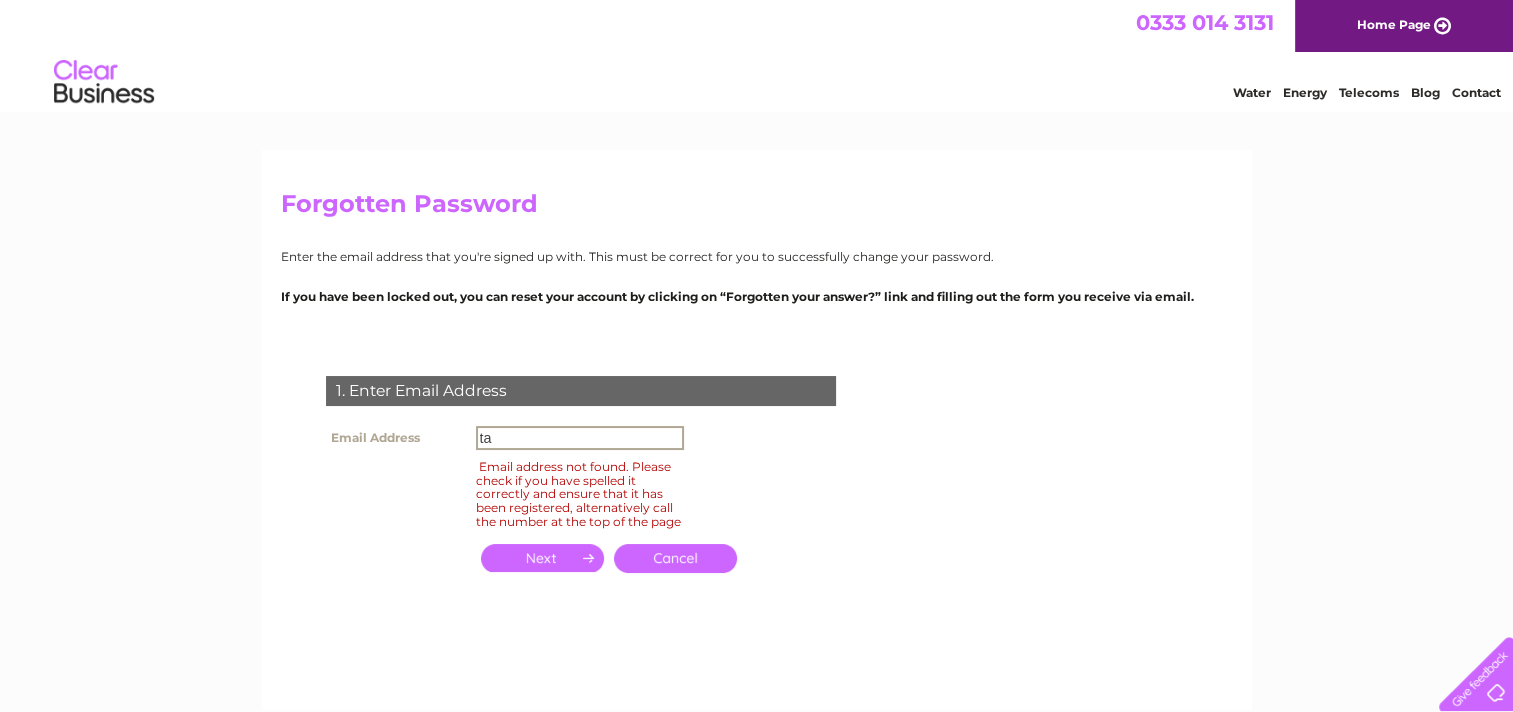 type on "t" 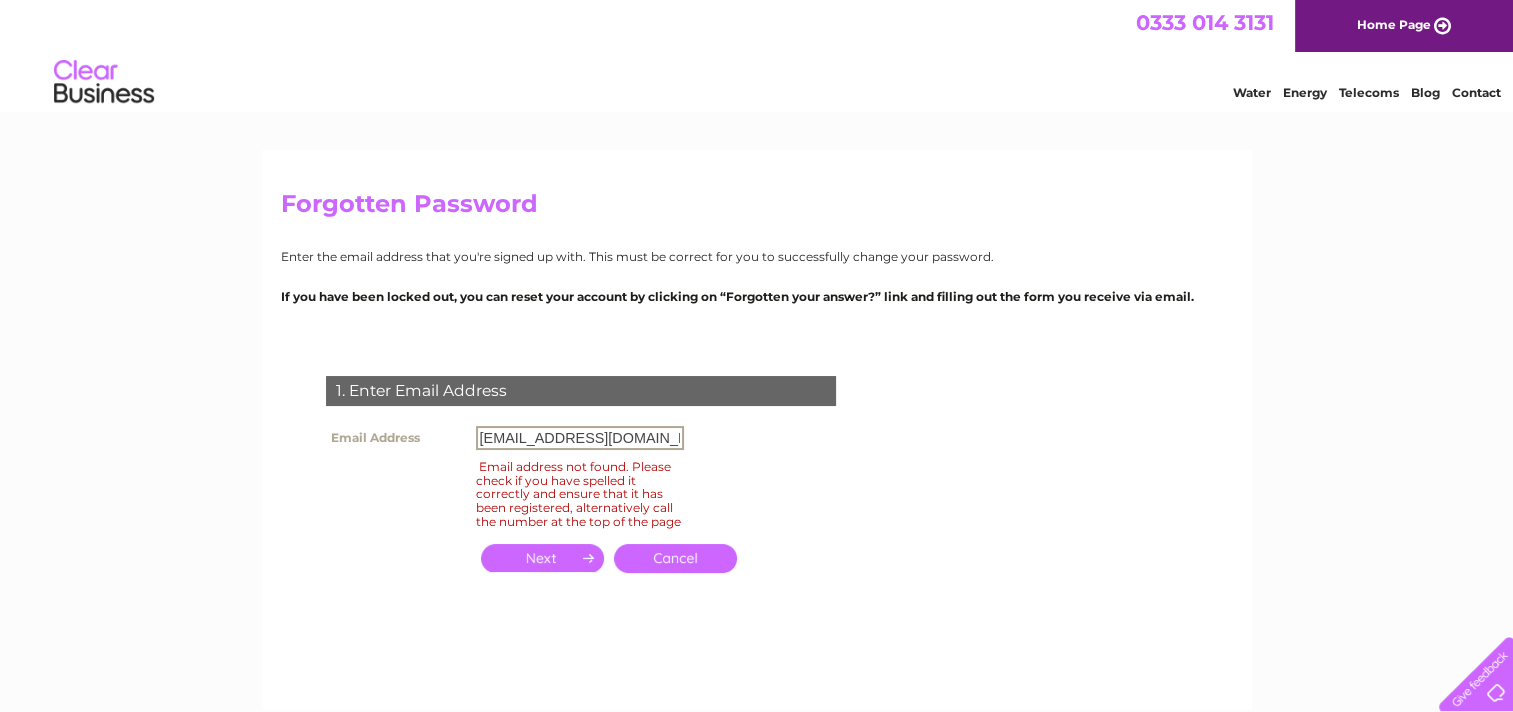 type on "arrolsoffack@gmail.com" 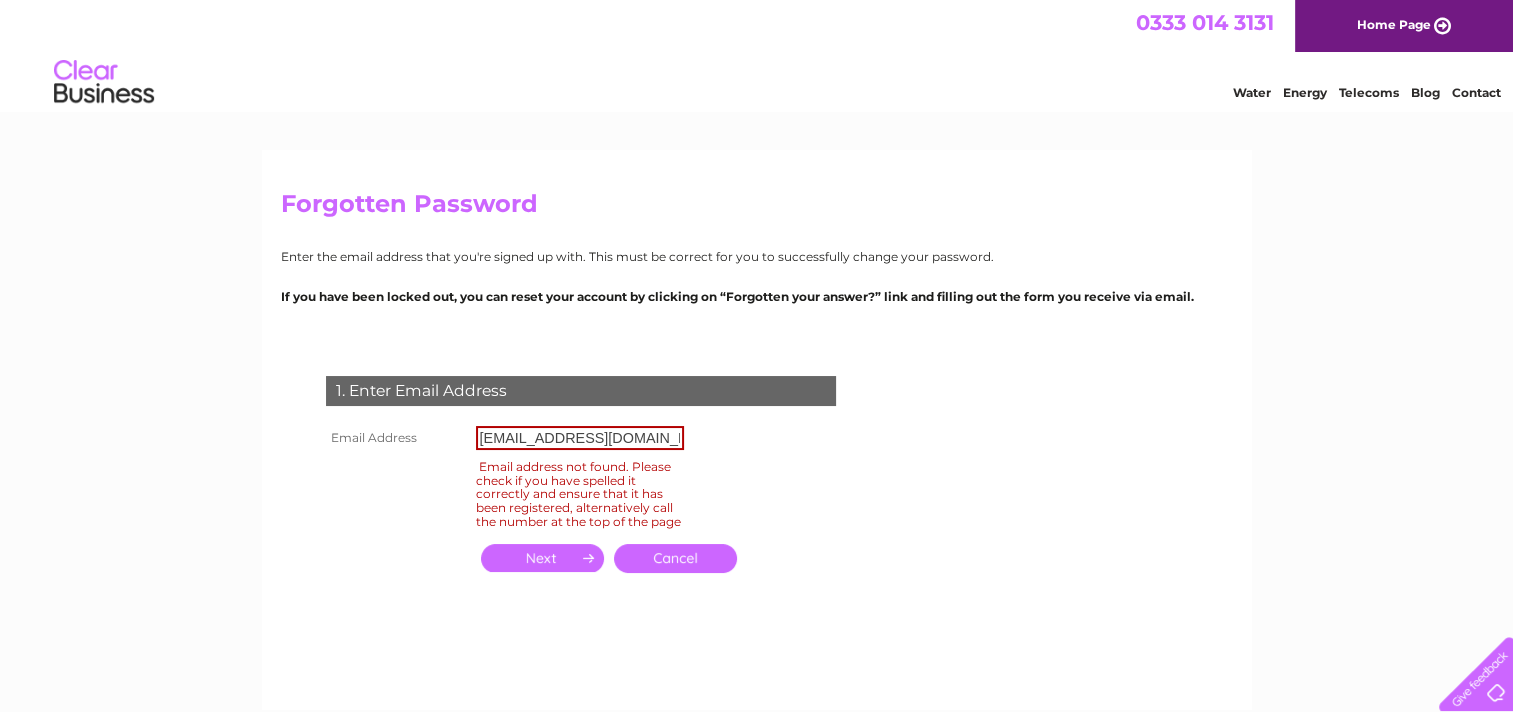 click at bounding box center (542, 558) 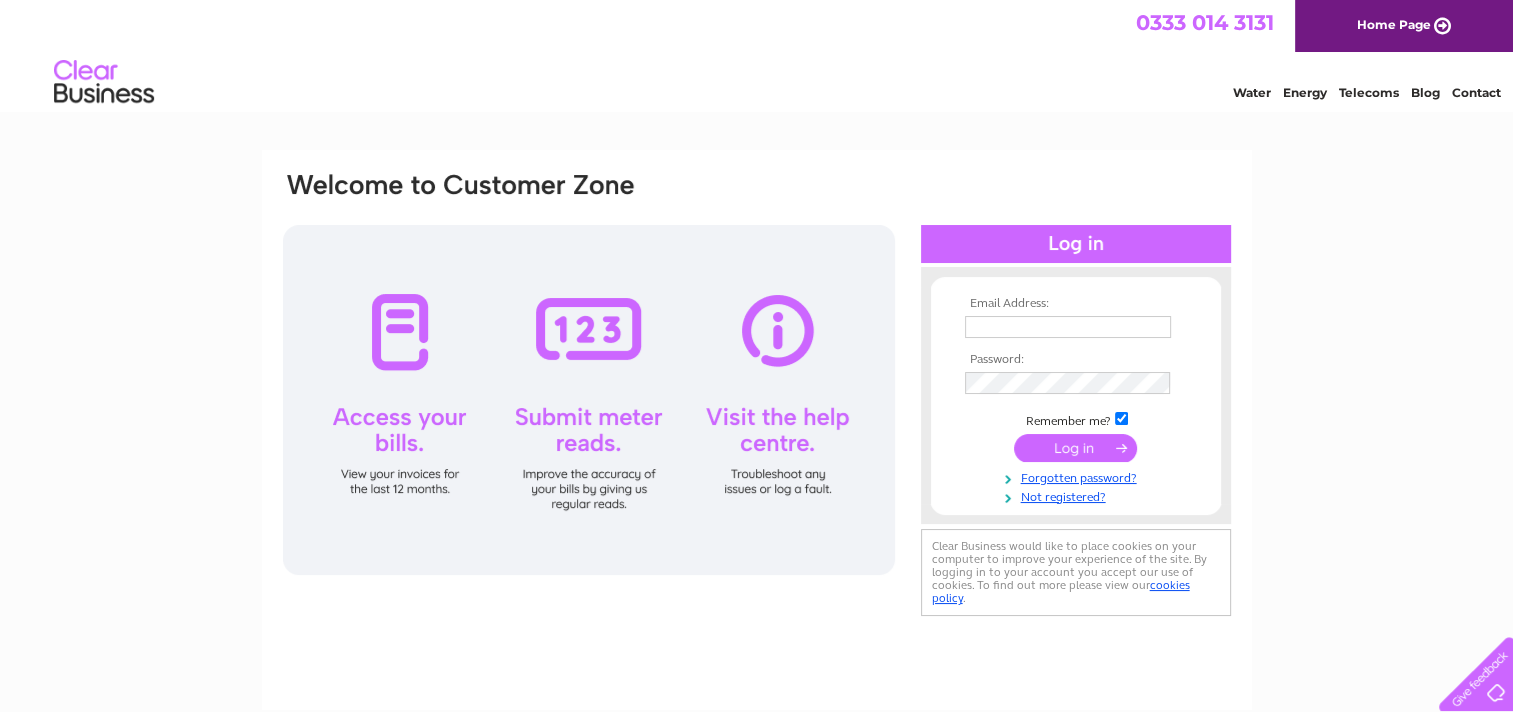 scroll, scrollTop: 0, scrollLeft: 0, axis: both 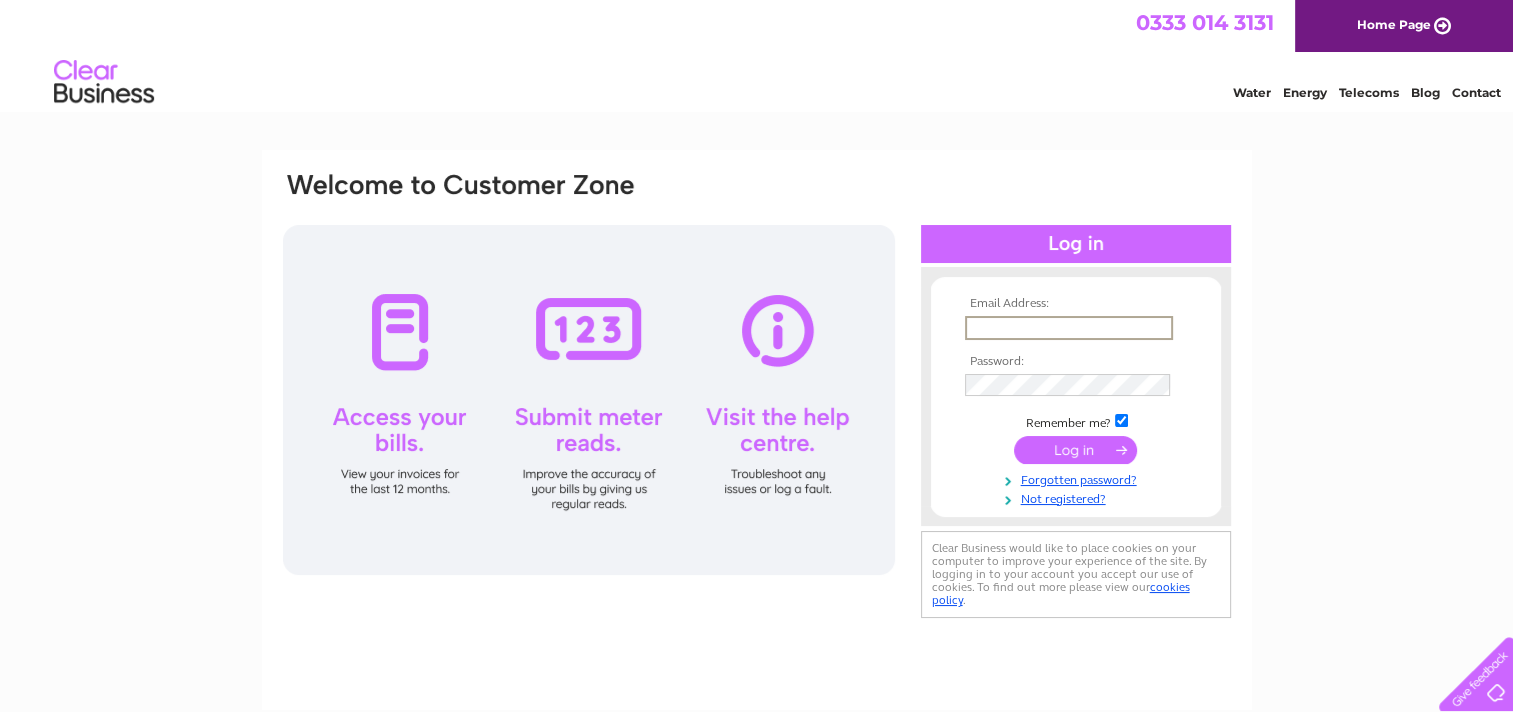 click at bounding box center (1069, 328) 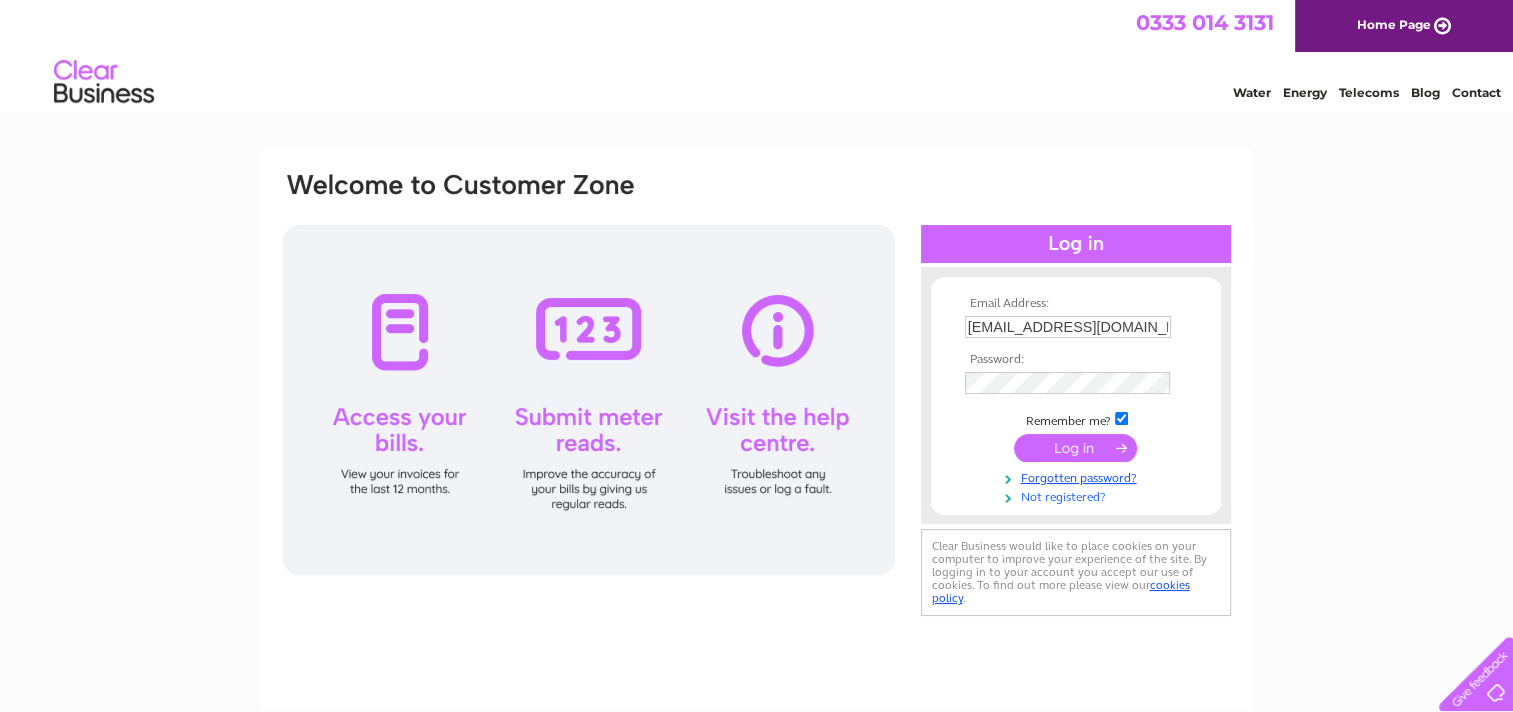 click on "Not registered?" at bounding box center (1078, 495) 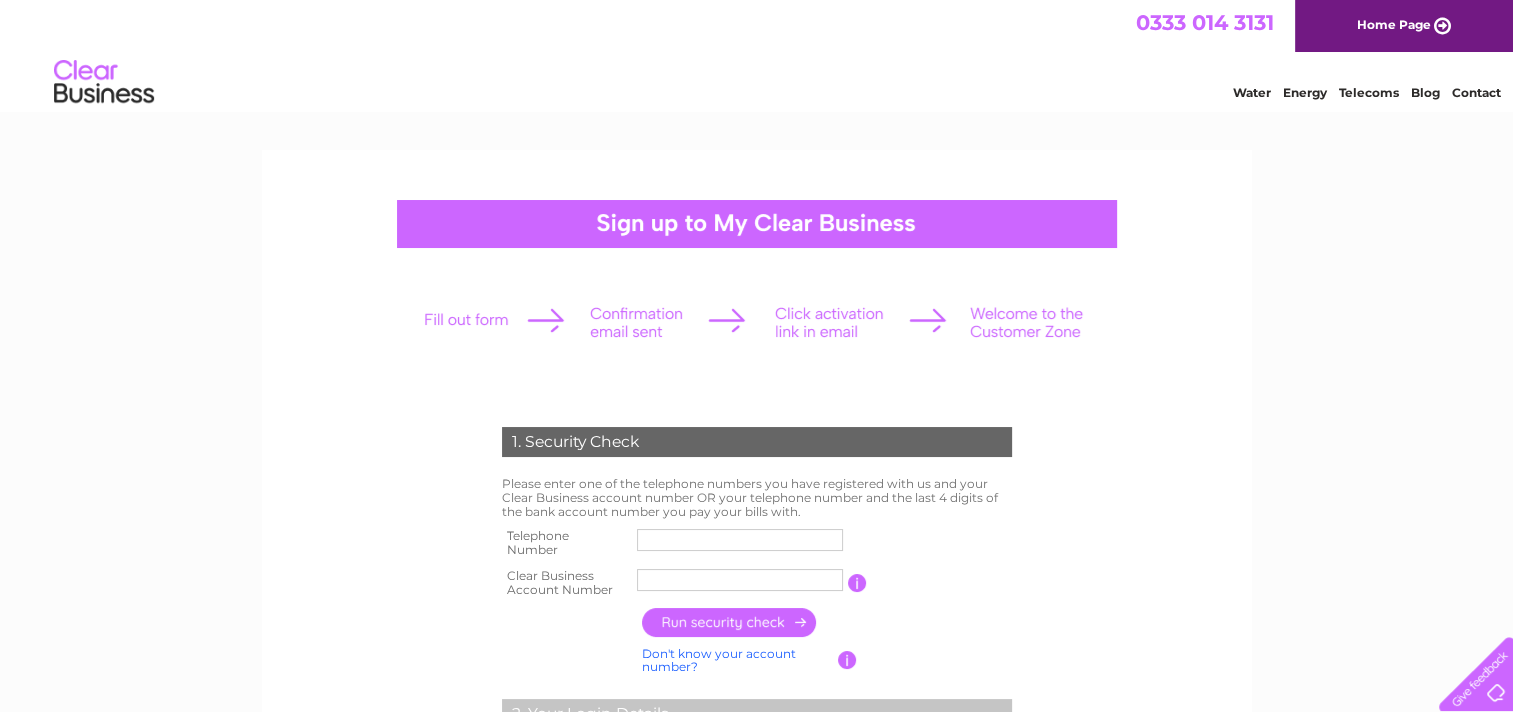 scroll, scrollTop: 0, scrollLeft: 0, axis: both 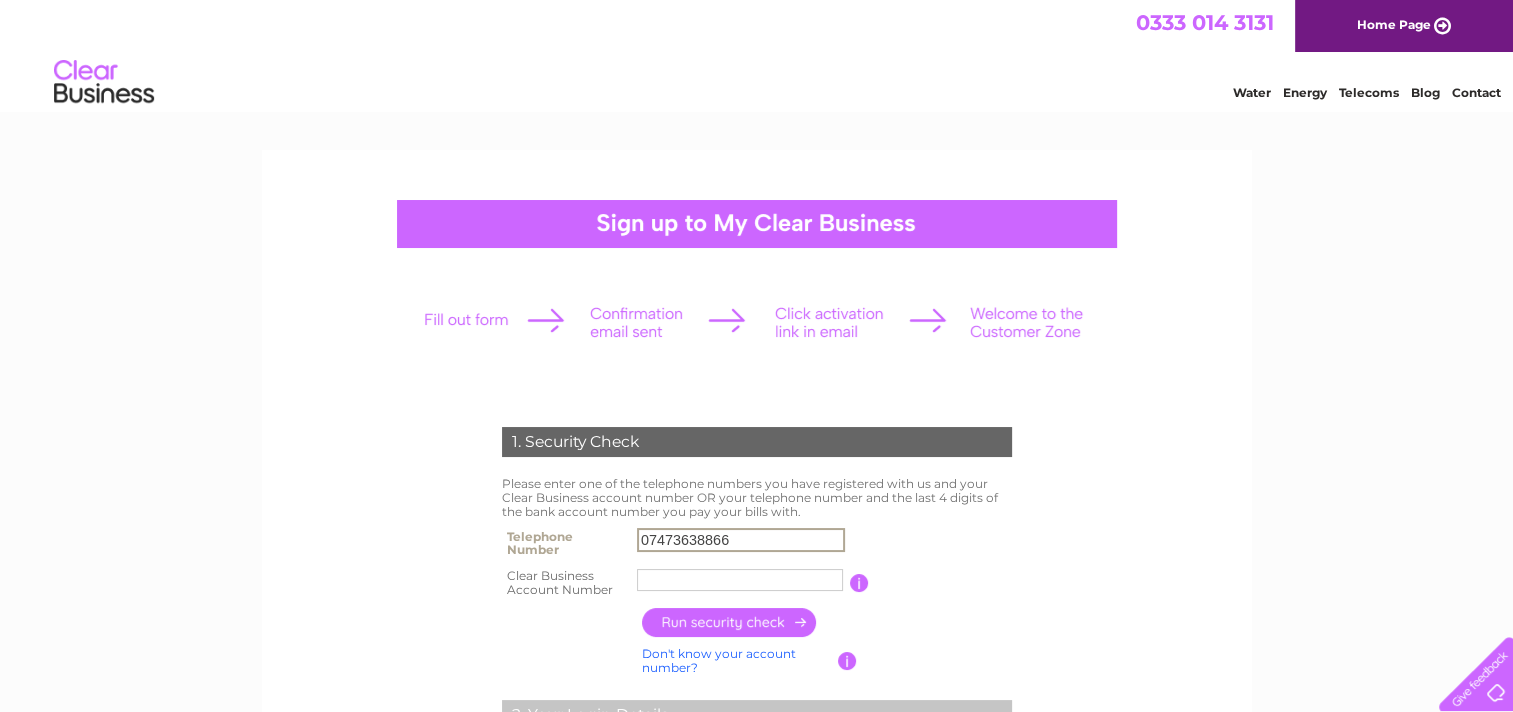 click on "07473638866" at bounding box center [741, 540] 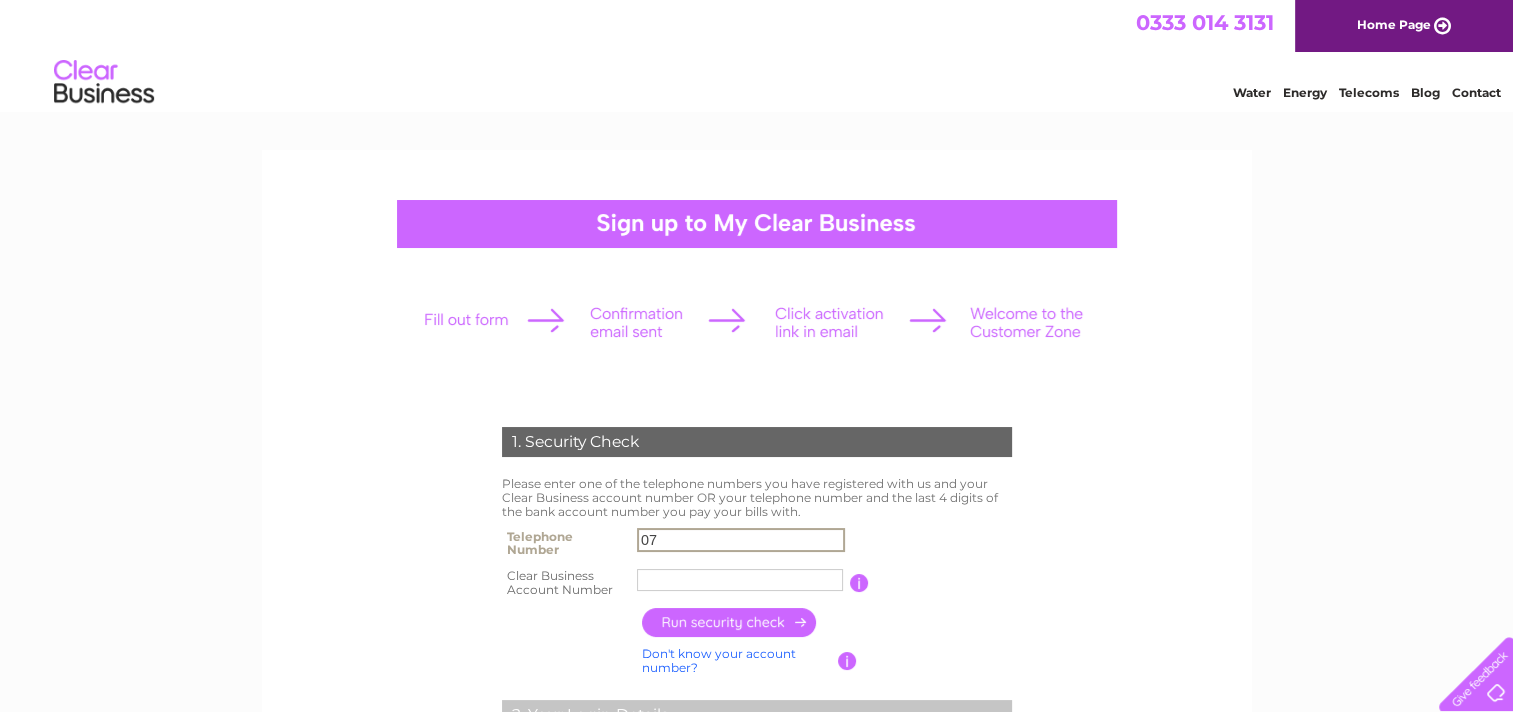 type on "0" 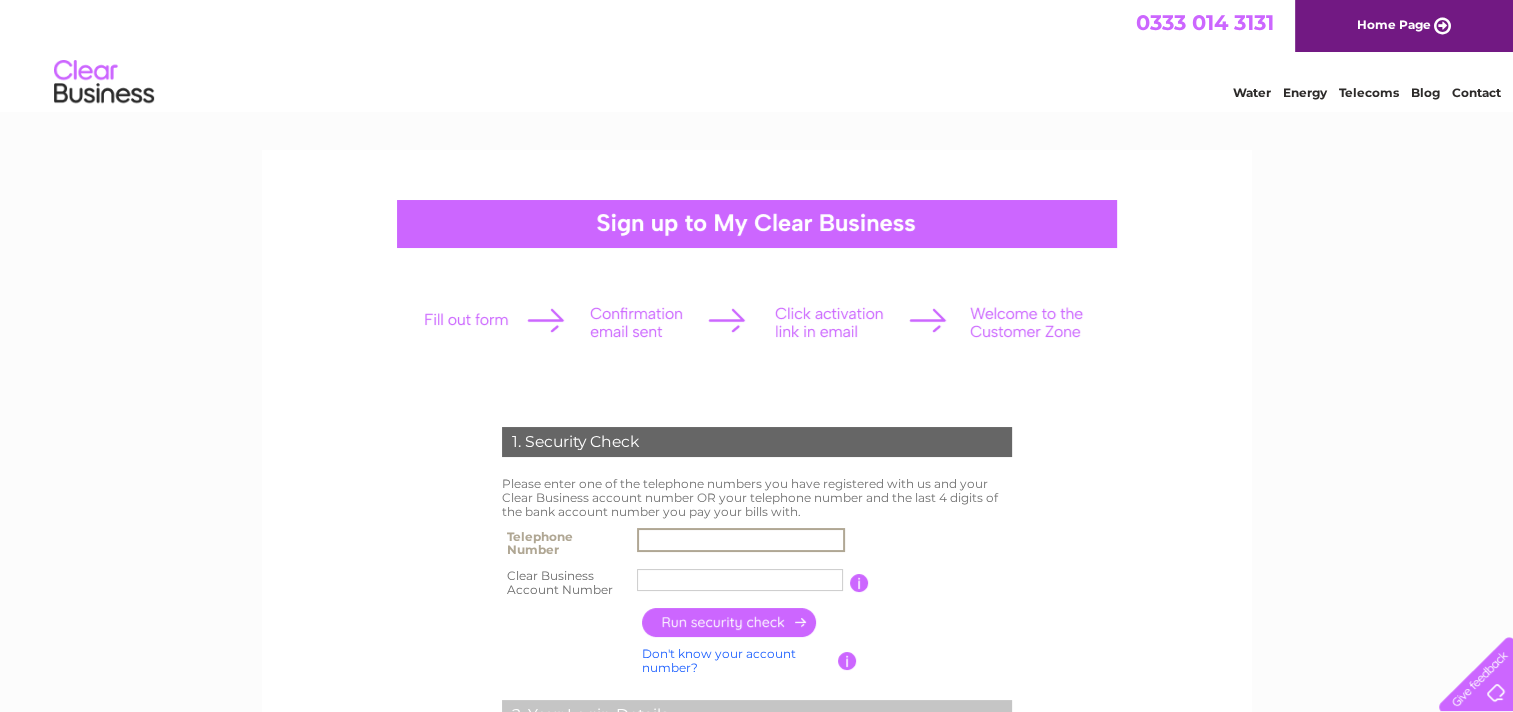click at bounding box center [741, 540] 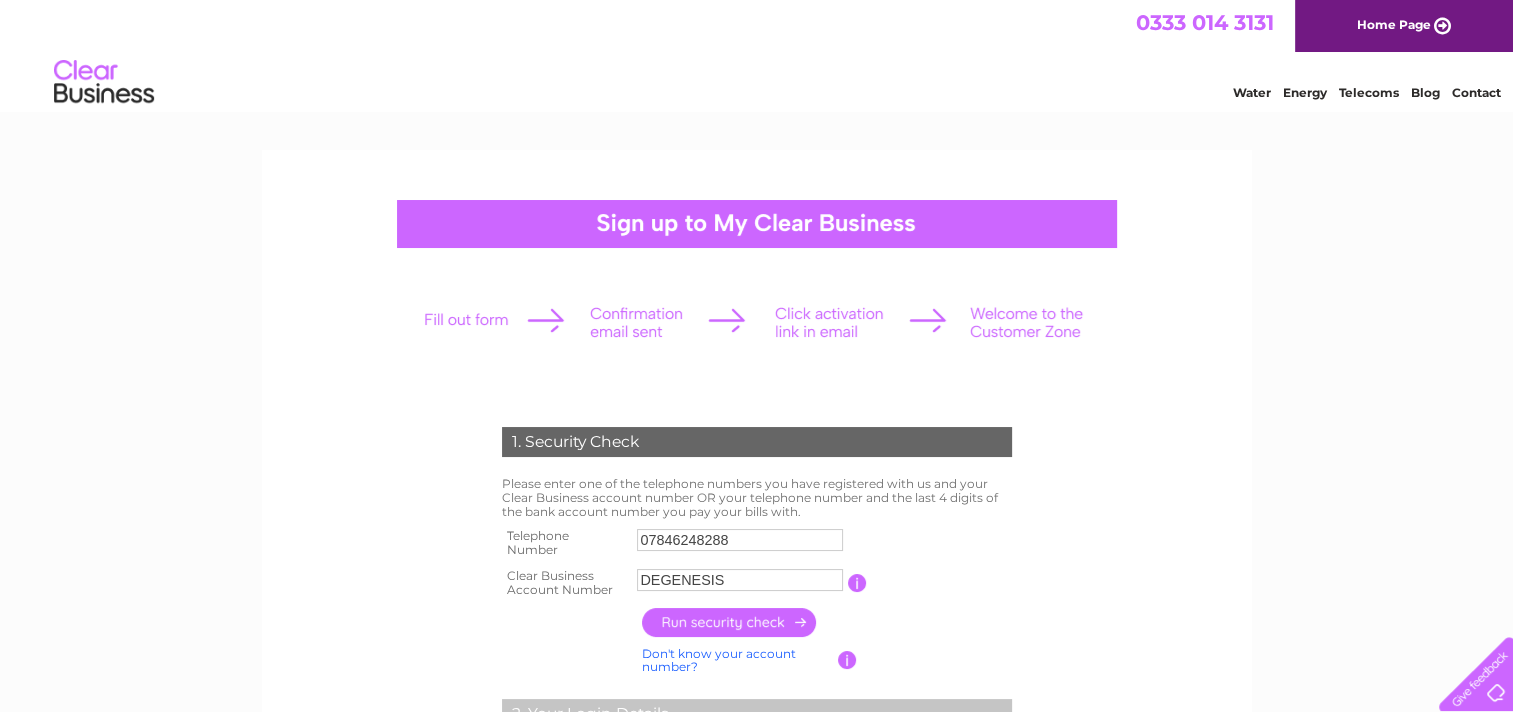 click on "1. Security Check
Please enter one of the telephone numbers you have registered with us and your Clear Business account number OR your telephone number and the last 4 digits of the bank account number you pay your bills with.
Telephone Number
07846248288
Clear Business Account Number
DEGENESIS" at bounding box center [757, 761] 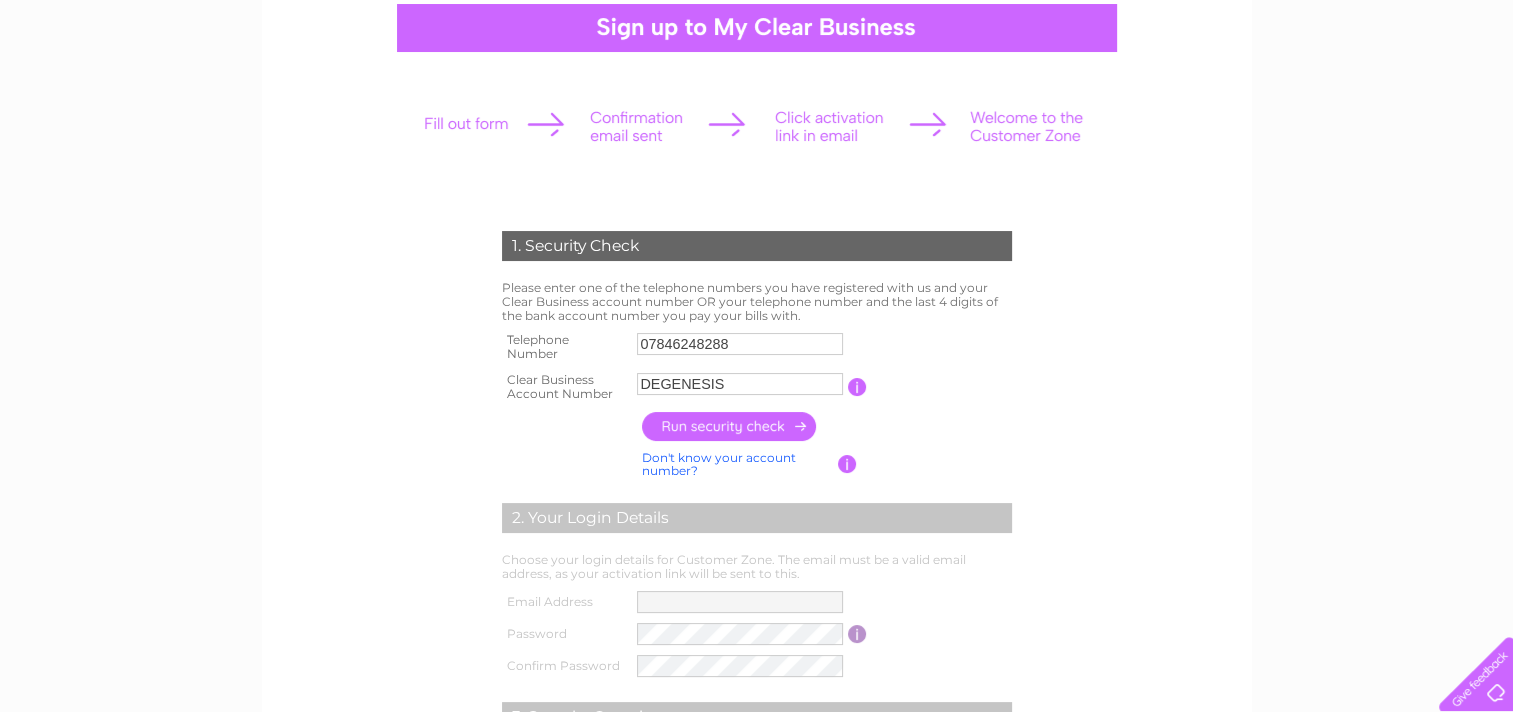 scroll, scrollTop: 200, scrollLeft: 0, axis: vertical 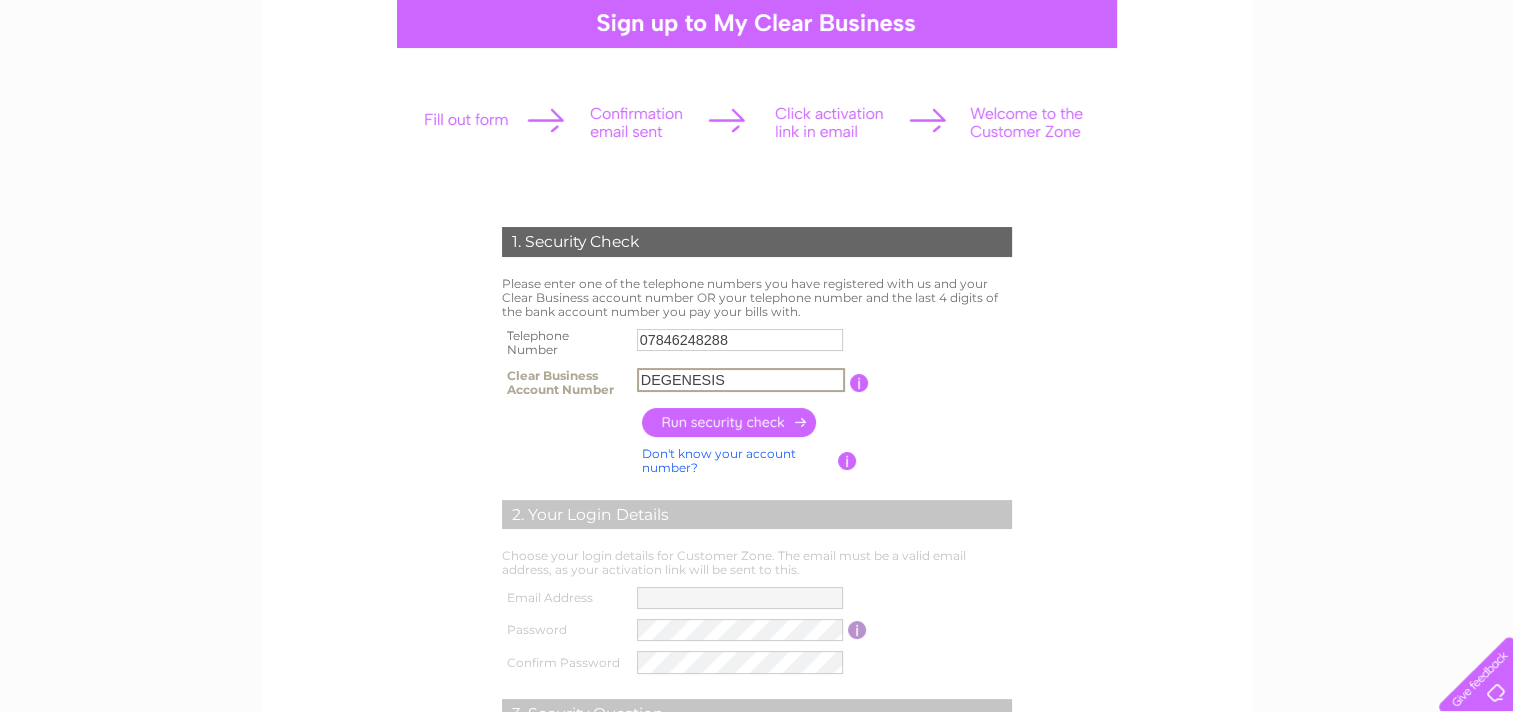 click on "DEGENESIS" at bounding box center [741, 380] 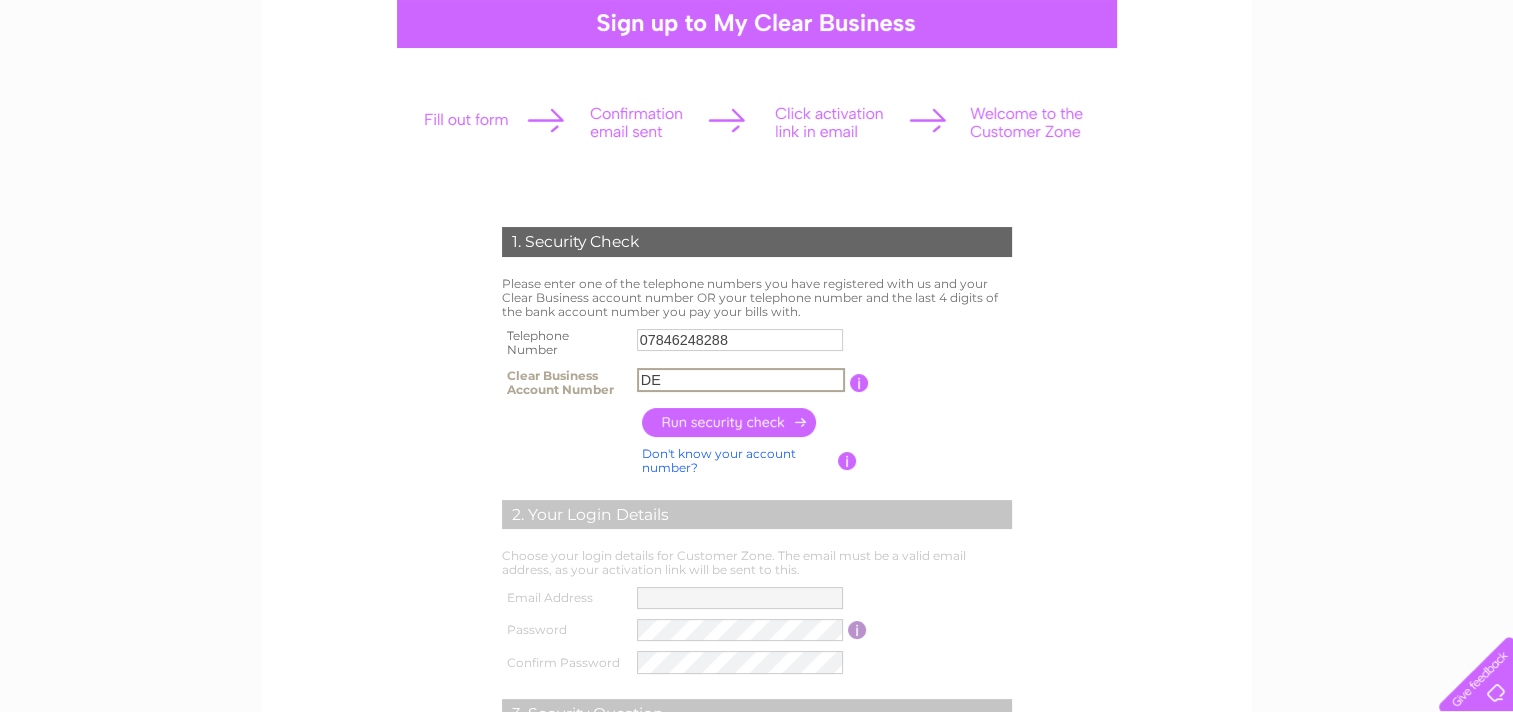 type on "D" 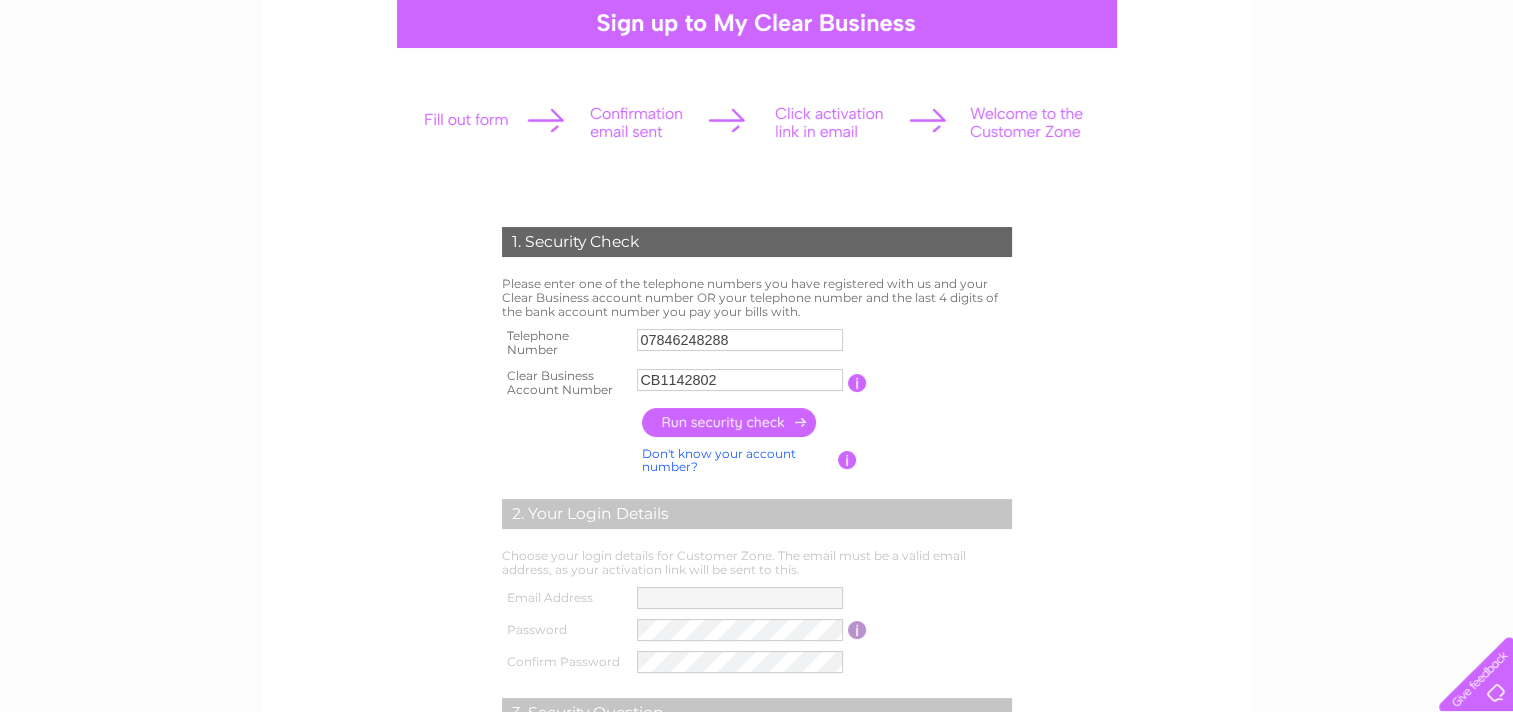 click on "1. Security Check
Please enter one of the telephone numbers you have registered with us and your Clear Business account number OR your telephone number and the last 4 digits of the bank account number you pay your bills with.
Telephone Number
07846248288
Clear Business Account Number" at bounding box center [756, 624] 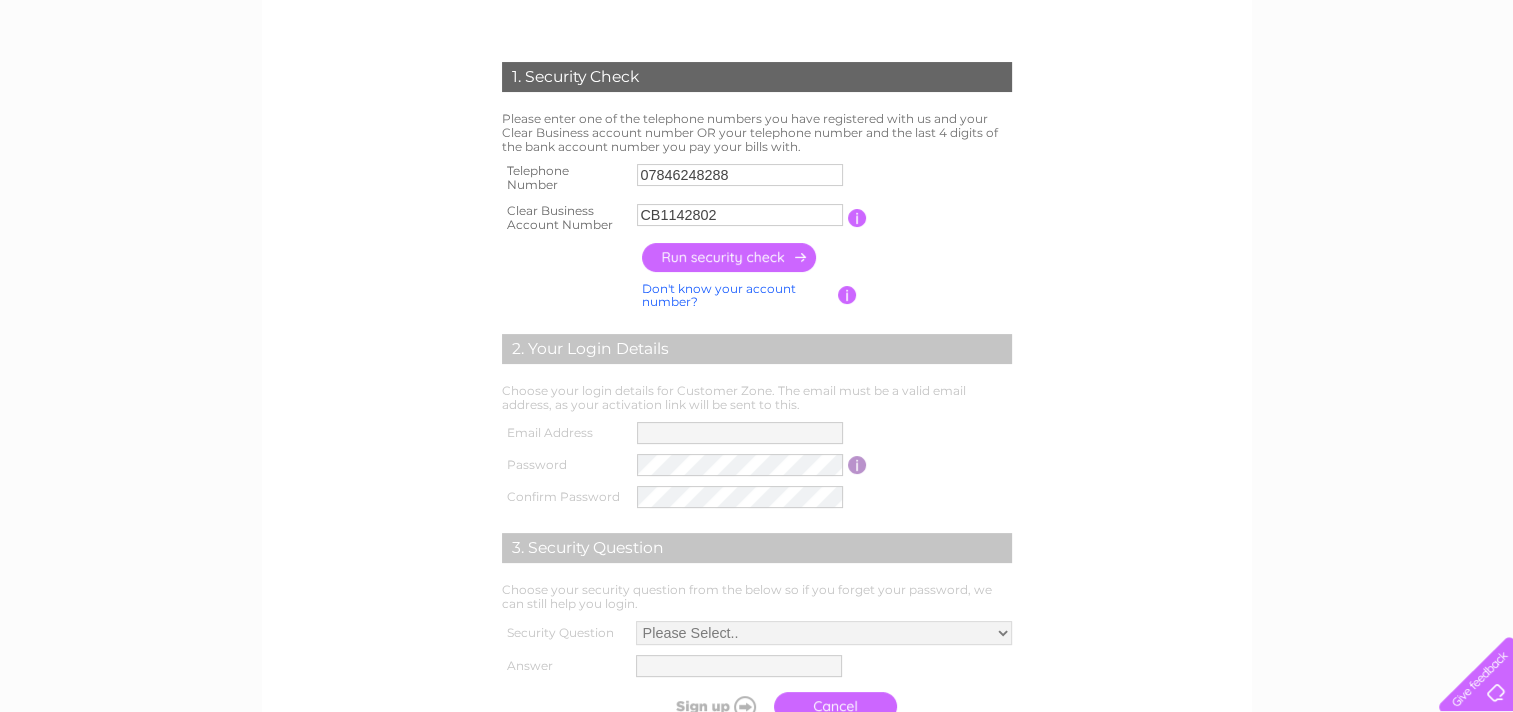 scroll, scrollTop: 400, scrollLeft: 0, axis: vertical 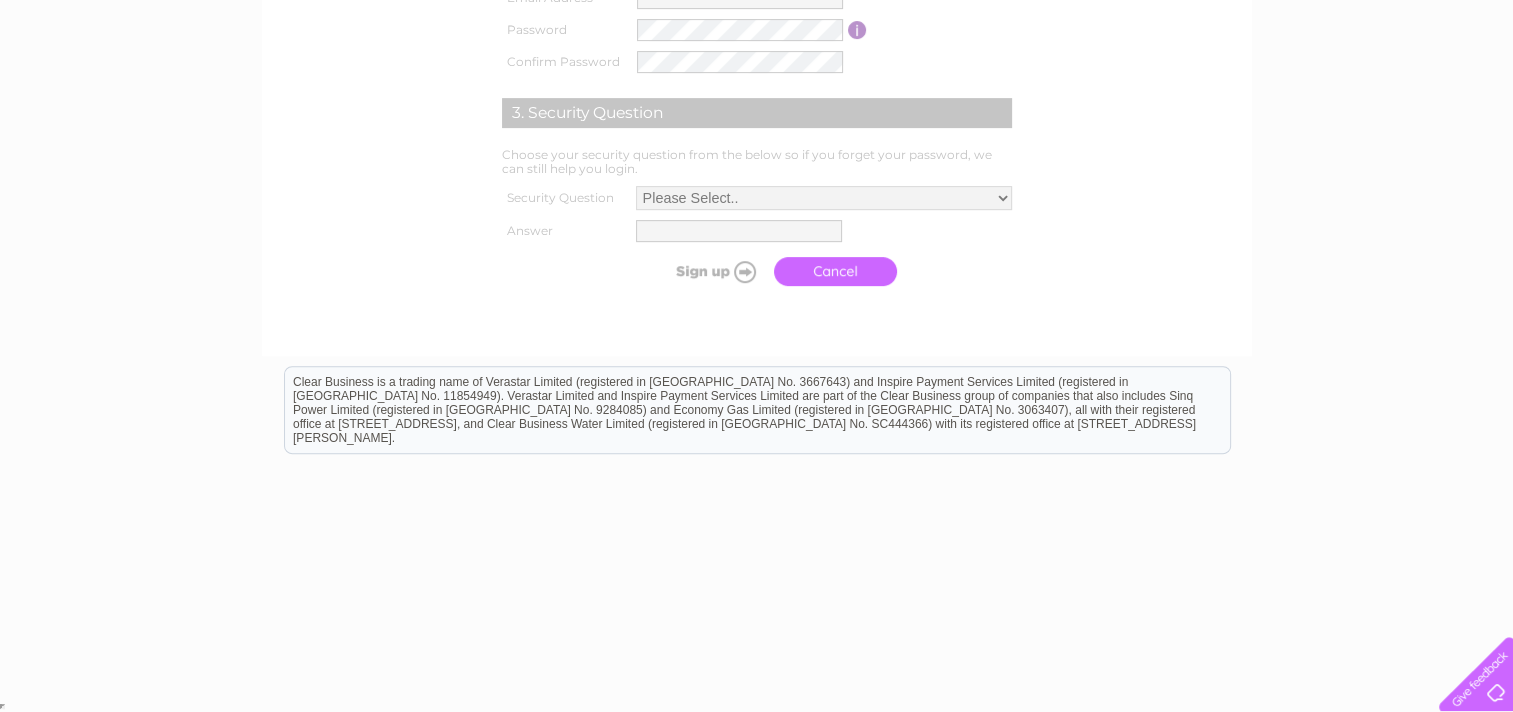 click on "Clear Business is a trading name of Verastar Limited (registered in [GEOGRAPHIC_DATA] No. 3667643) and Inspire Payment Services Limited (registered in [GEOGRAPHIC_DATA] No. 11854949).
Verastar Limited and Inspire Payment Services Limited are part of the Clear Business group of companies that also includes Sinq Power Limited (registered in [GEOGRAPHIC_DATA] No. 9284085)
and Economy Gas Limited (registered in [GEOGRAPHIC_DATA] No. 3063407), all with their registered office at [STREET_ADDRESS], and Clear Business Water Limited
(registered in [GEOGRAPHIC_DATA] No. SC444366) with its registered office at [STREET_ADDRESS][PERSON_NAME]." at bounding box center (756, 419) 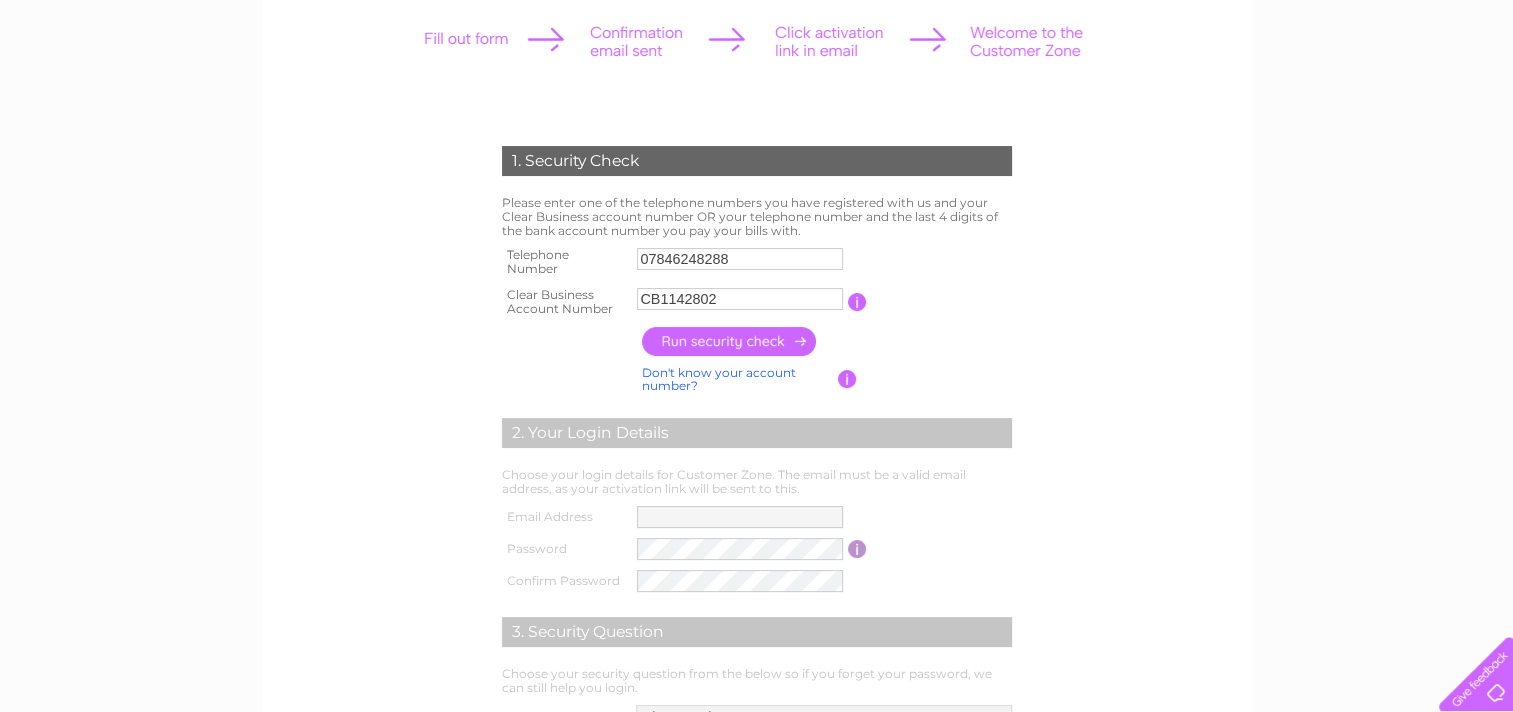 scroll, scrollTop: 280, scrollLeft: 0, axis: vertical 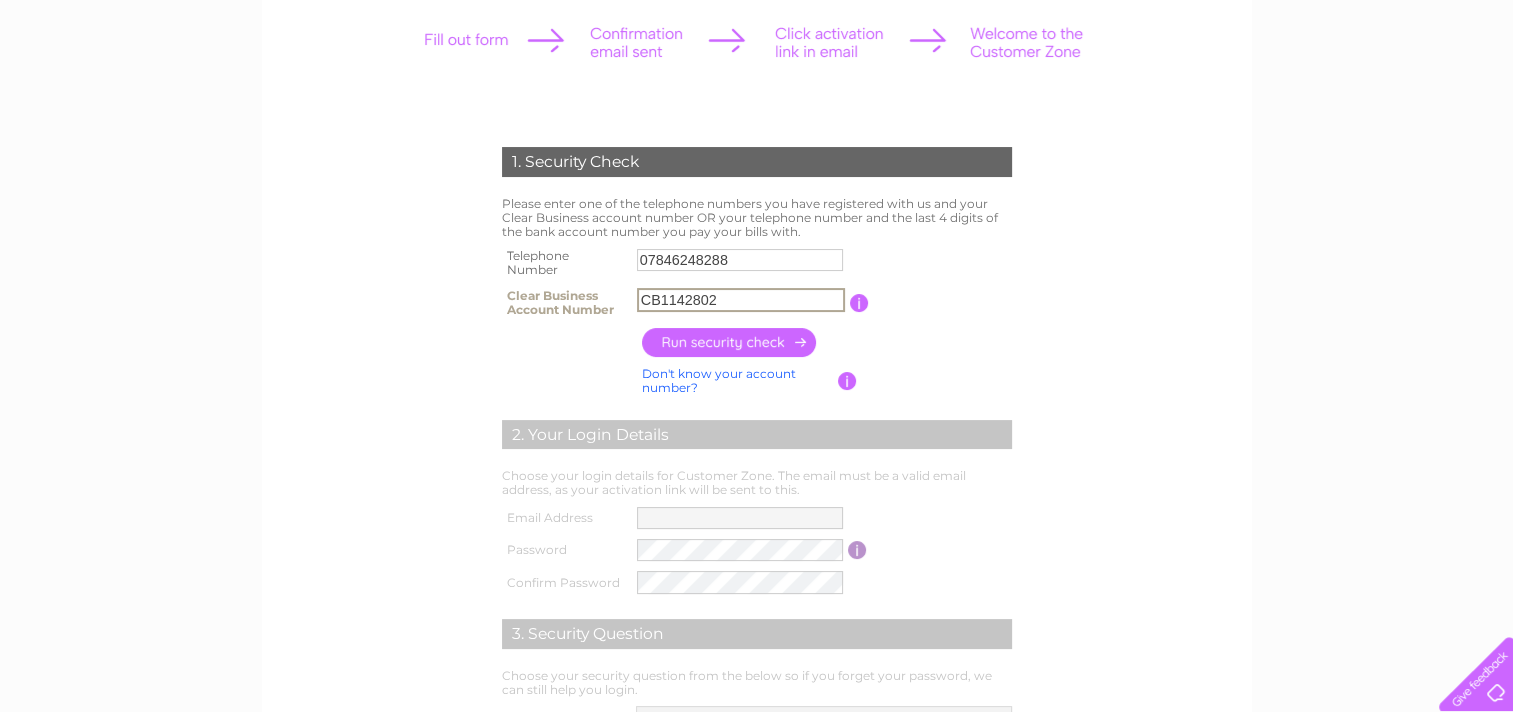 click on "CB1142802" at bounding box center (741, 300) 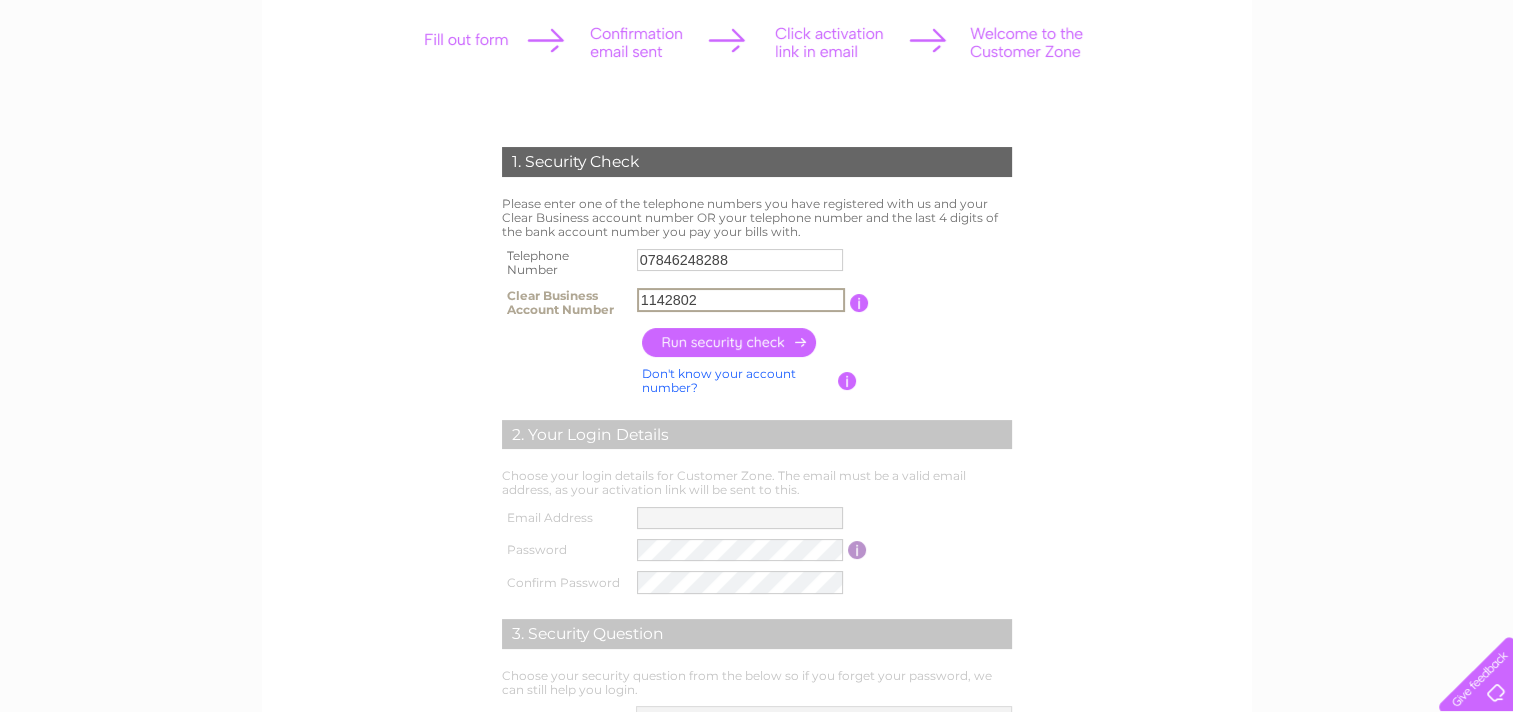 type on "1142802" 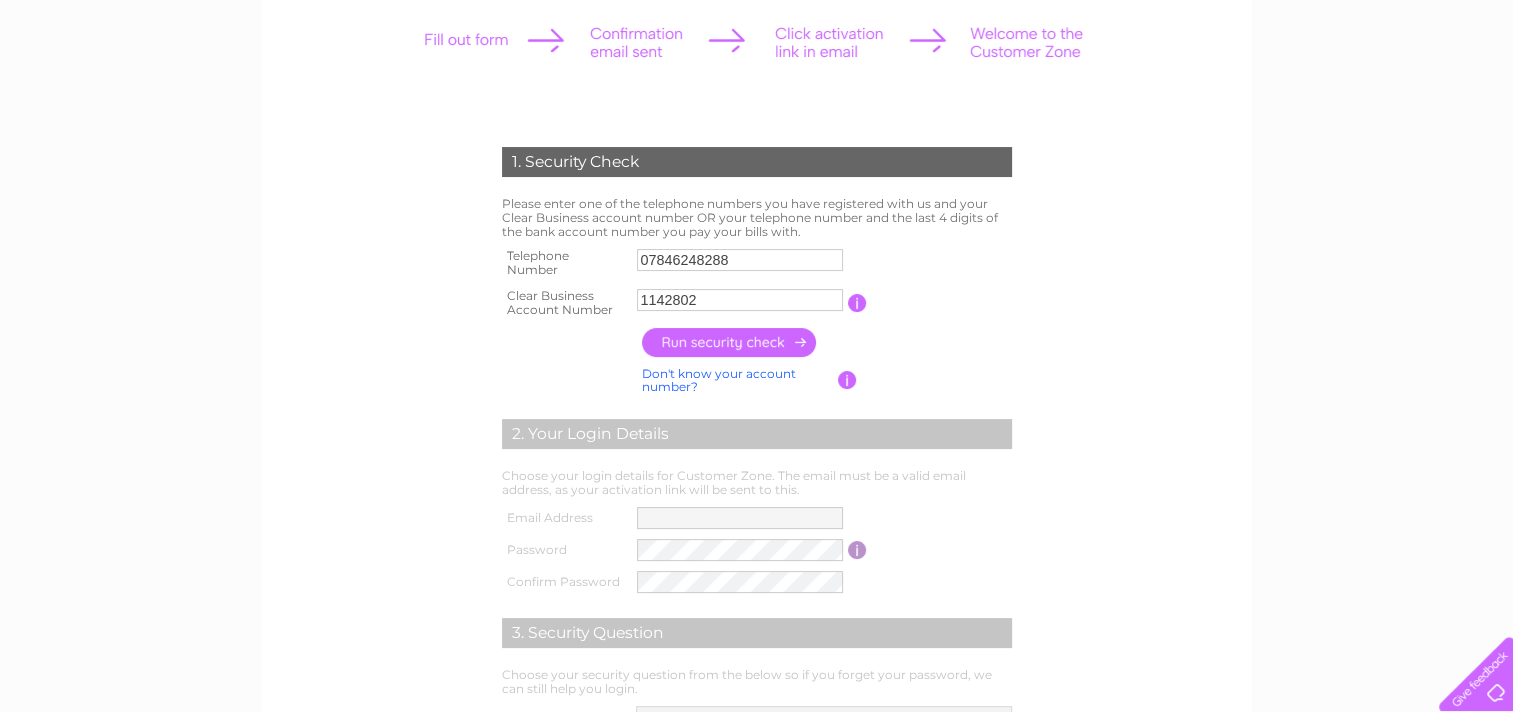 click on "1. Security Check
Please enter one of the telephone numbers you have registered with us and your Clear Business account number OR your telephone number and the last 4 digits of the bank account number you pay your bills with.
Telephone Number
07846248288
Clear Business Account Number
1142802" at bounding box center (757, 481) 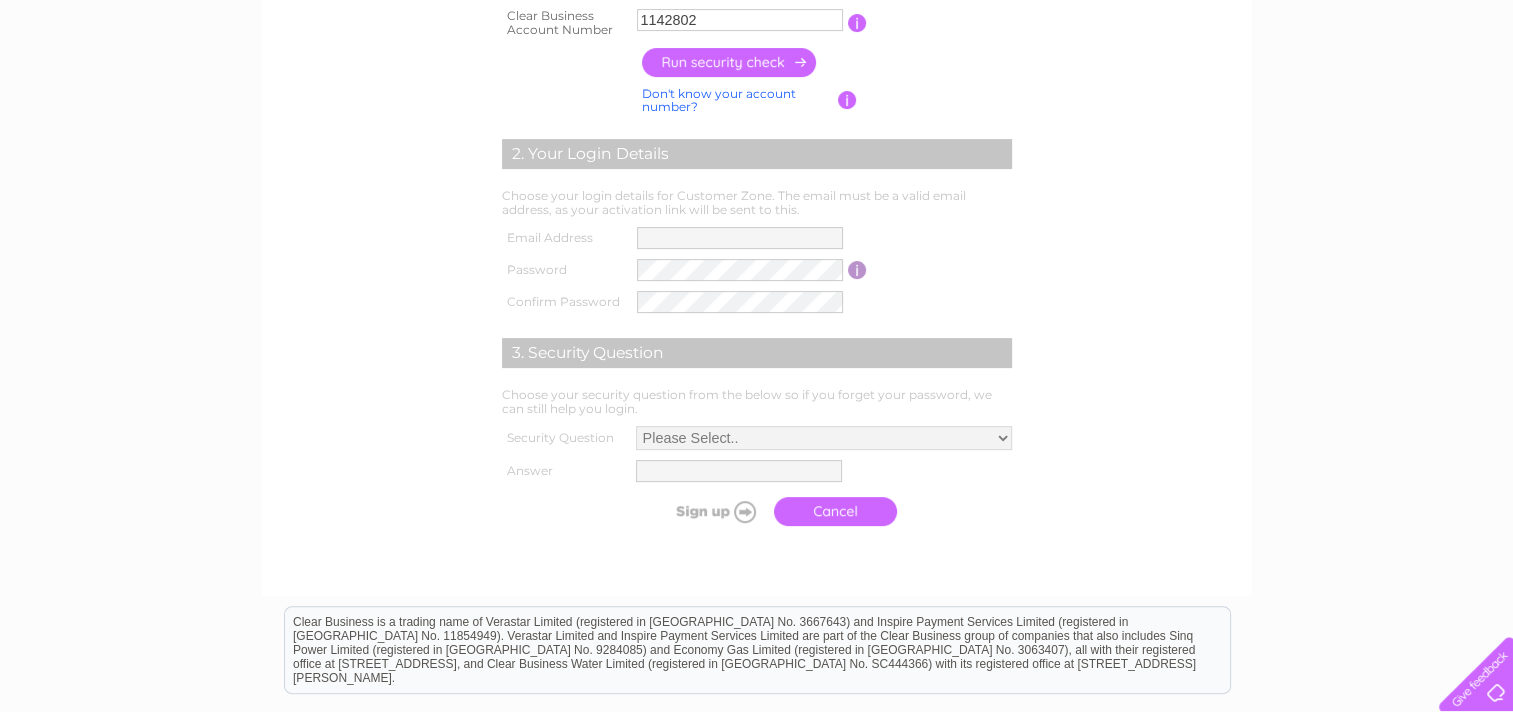 scroll, scrollTop: 600, scrollLeft: 0, axis: vertical 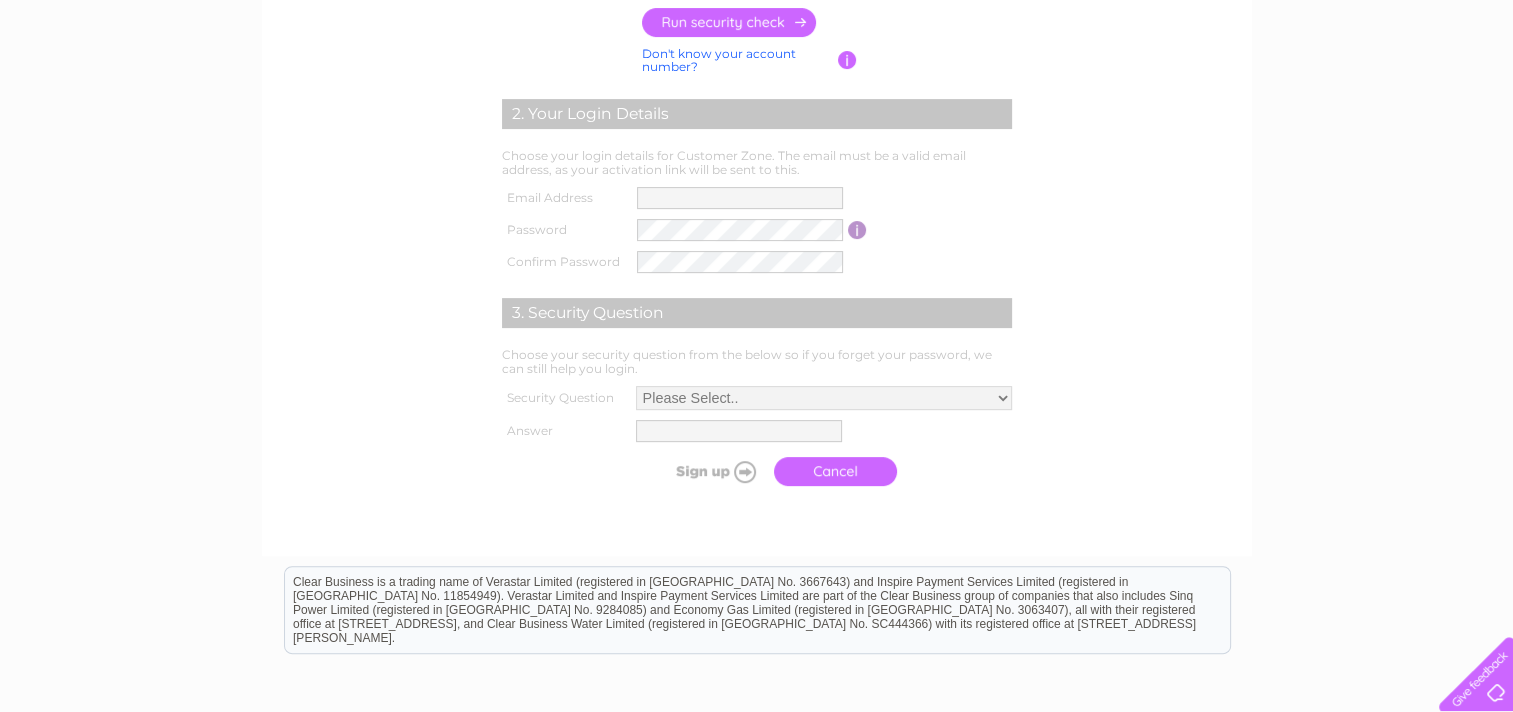 click on "1. Security Check
Please enter one of the telephone numbers you have registered with us and your Clear Business account number OR your telephone number and the last 4 digits of the bank account number you pay your bills with.
Telephone Number
07846248288
Clear Business Account Number
1142802" at bounding box center (757, 161) 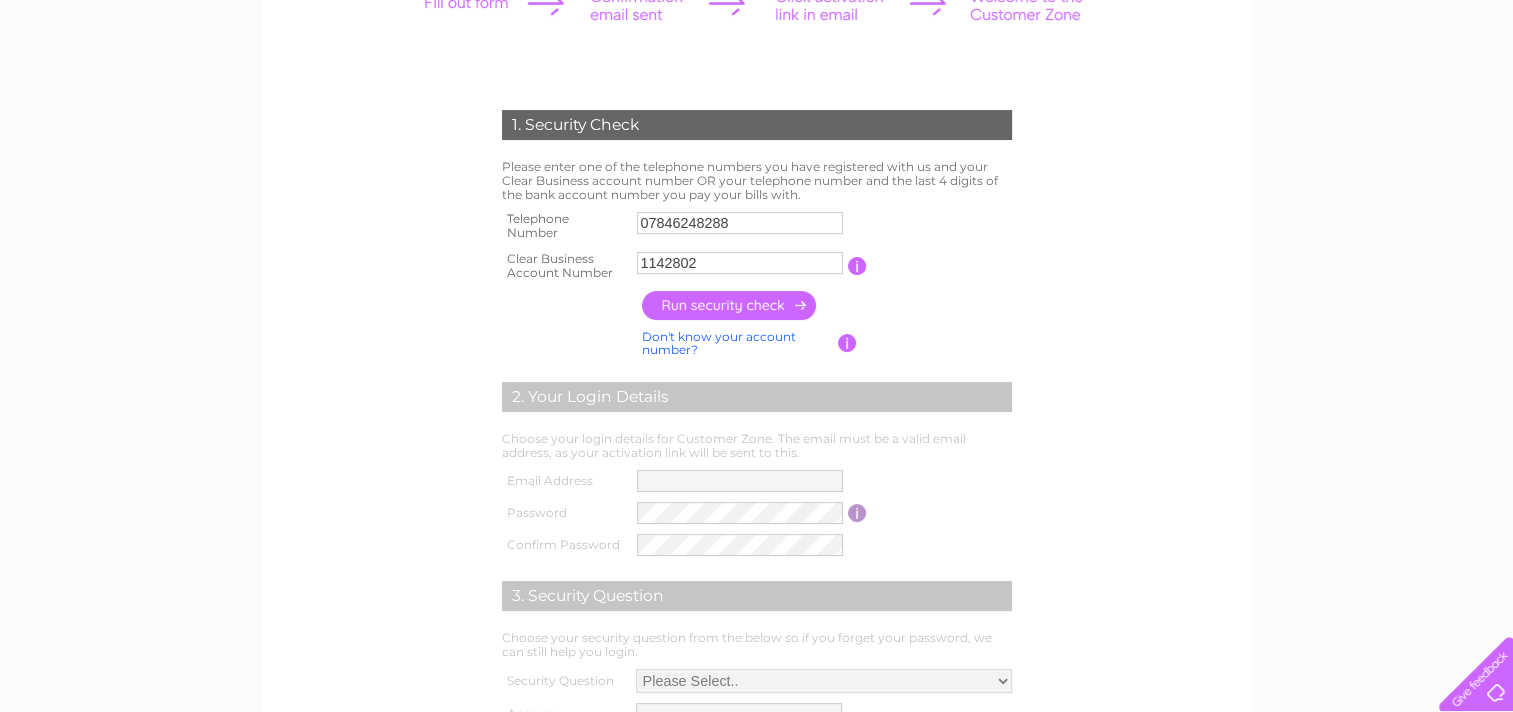 scroll, scrollTop: 320, scrollLeft: 0, axis: vertical 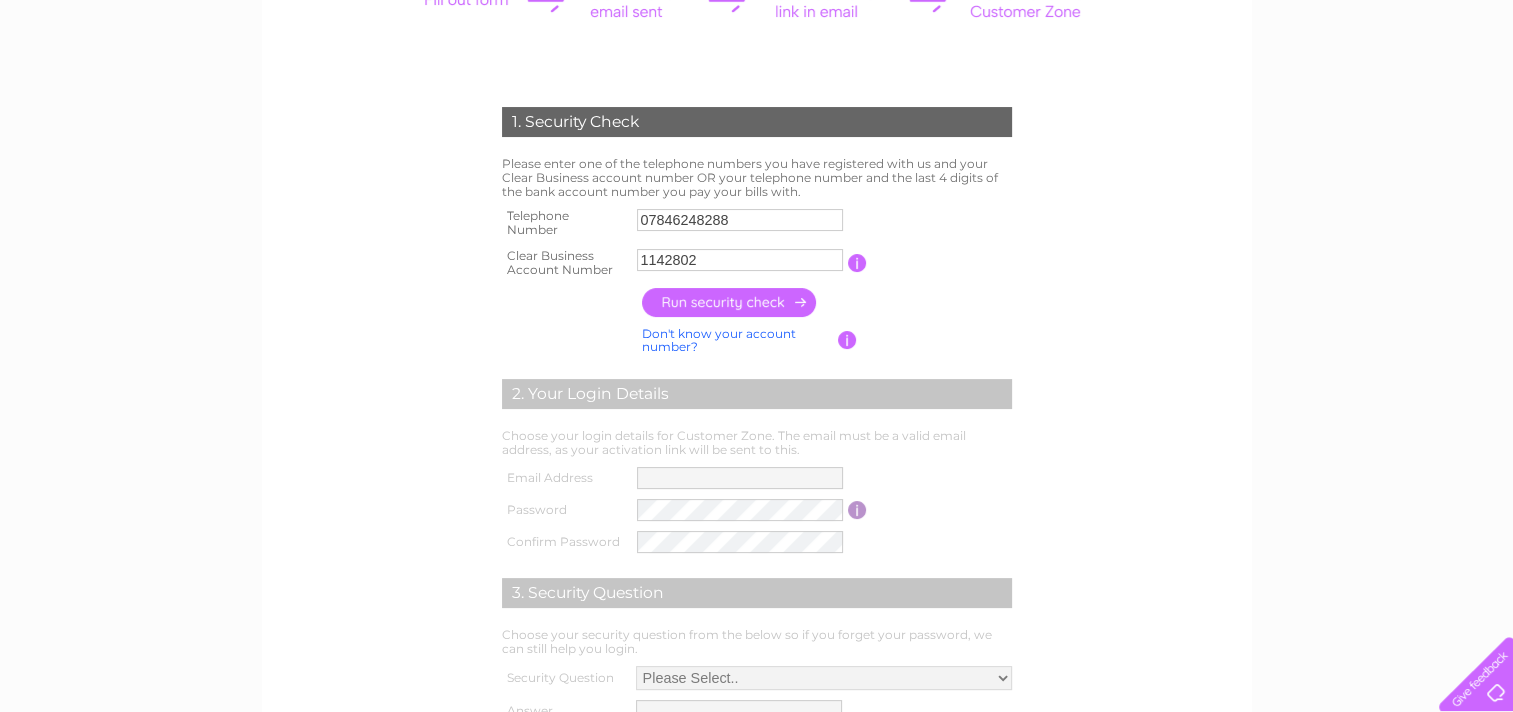 click on "Don't know your account number?" at bounding box center [719, 340] 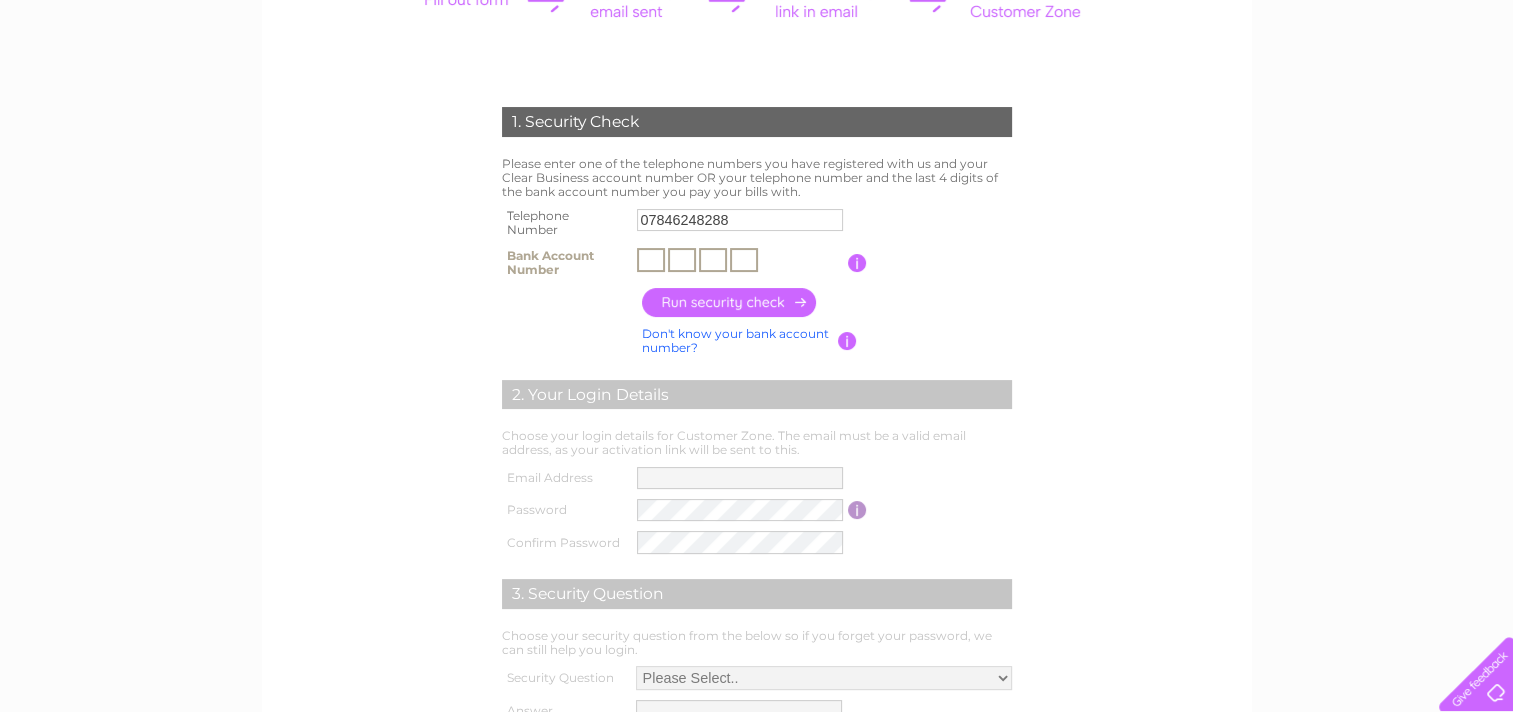 click at bounding box center (651, 260) 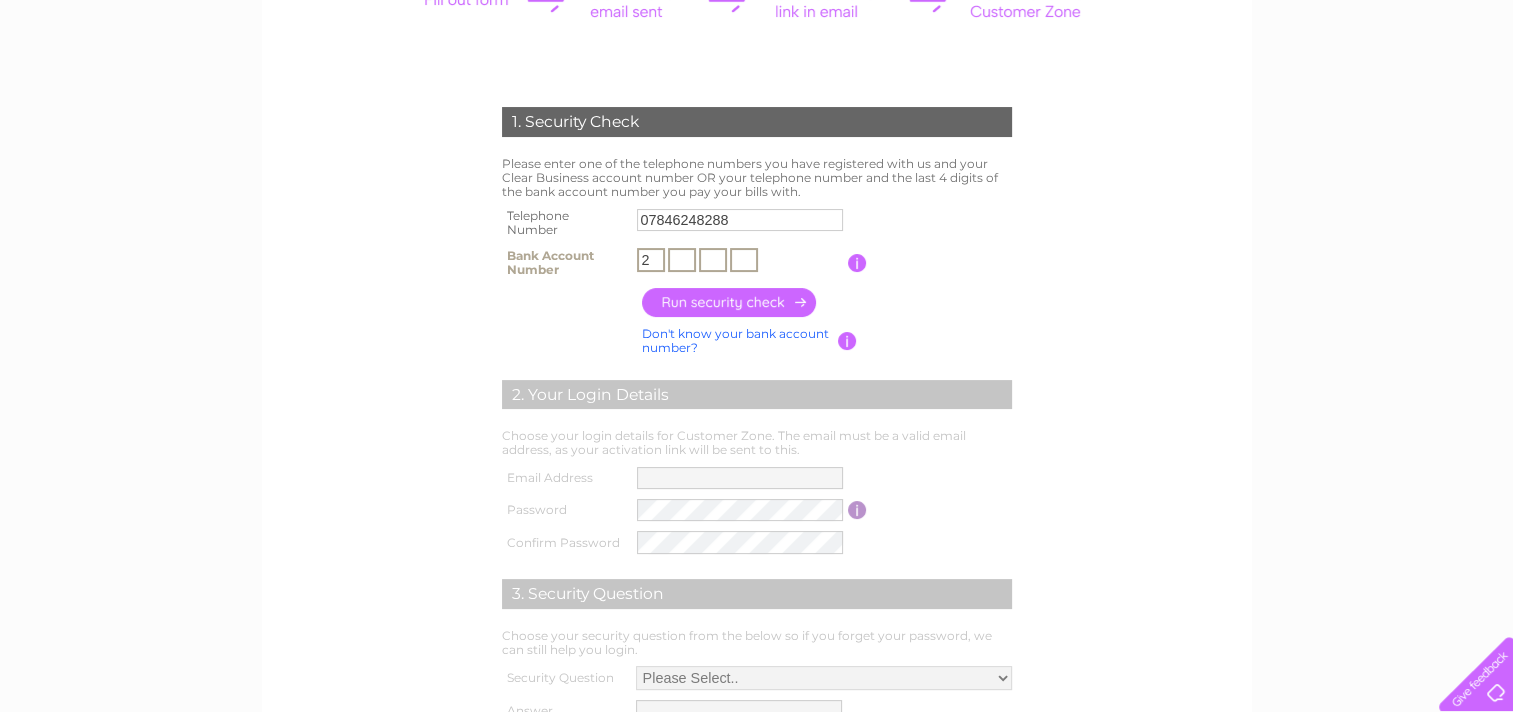 type on "2" 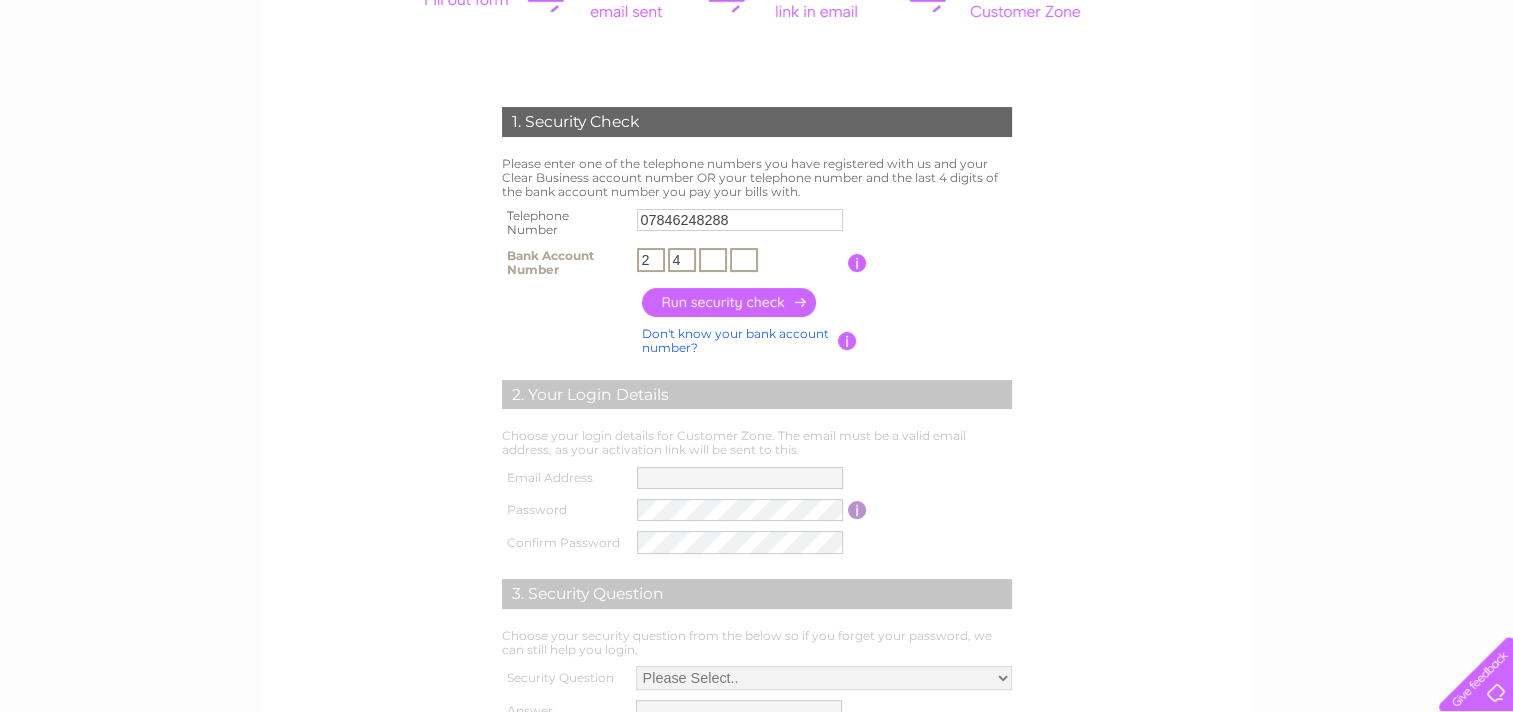 type on "4" 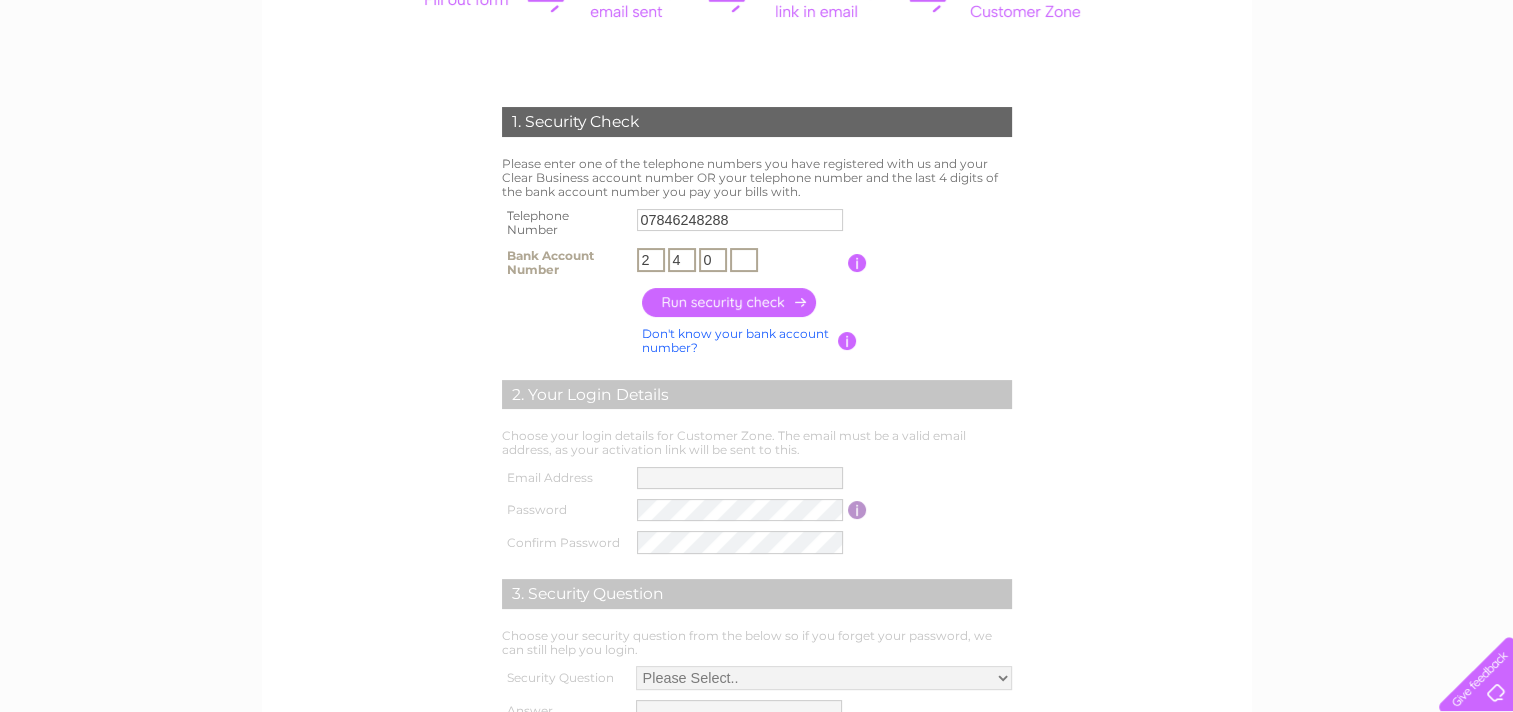 type on "0" 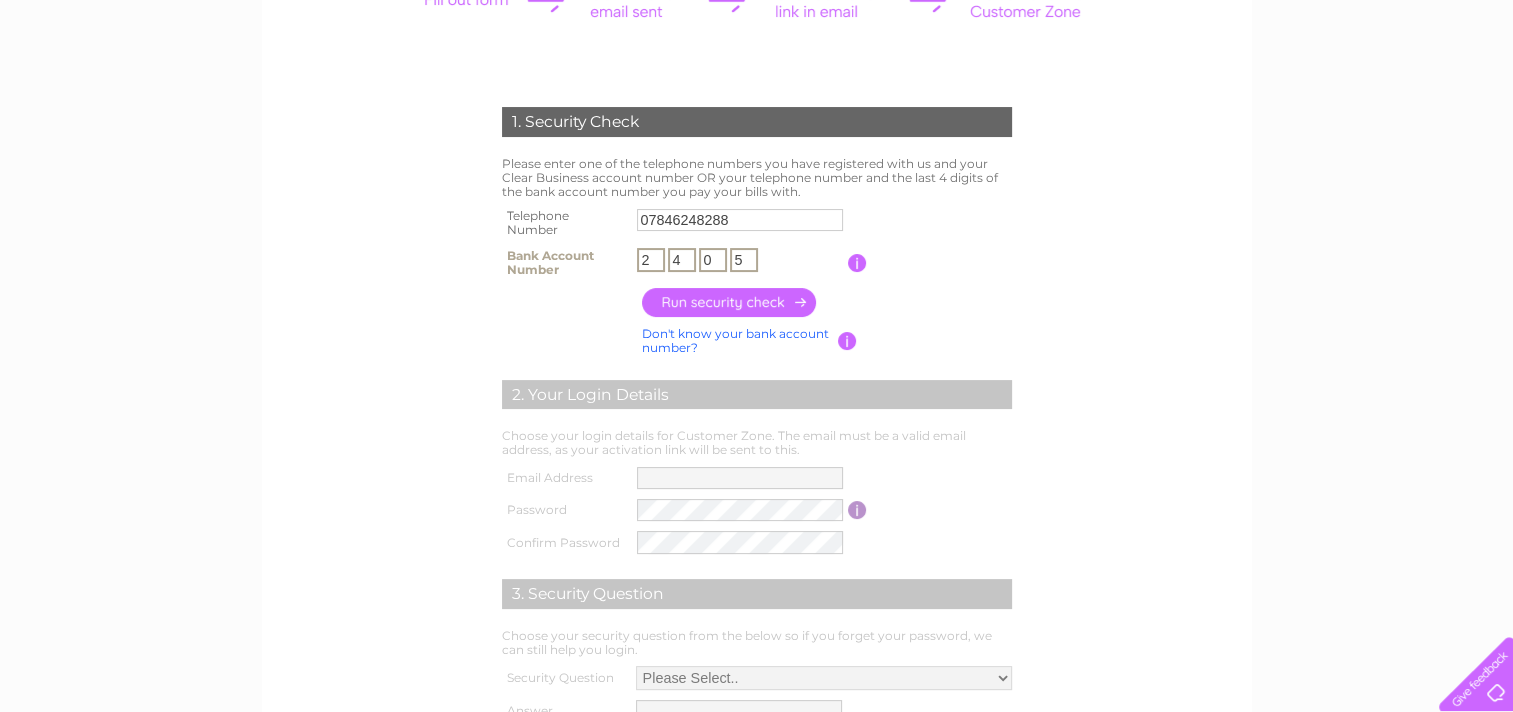 type on "5" 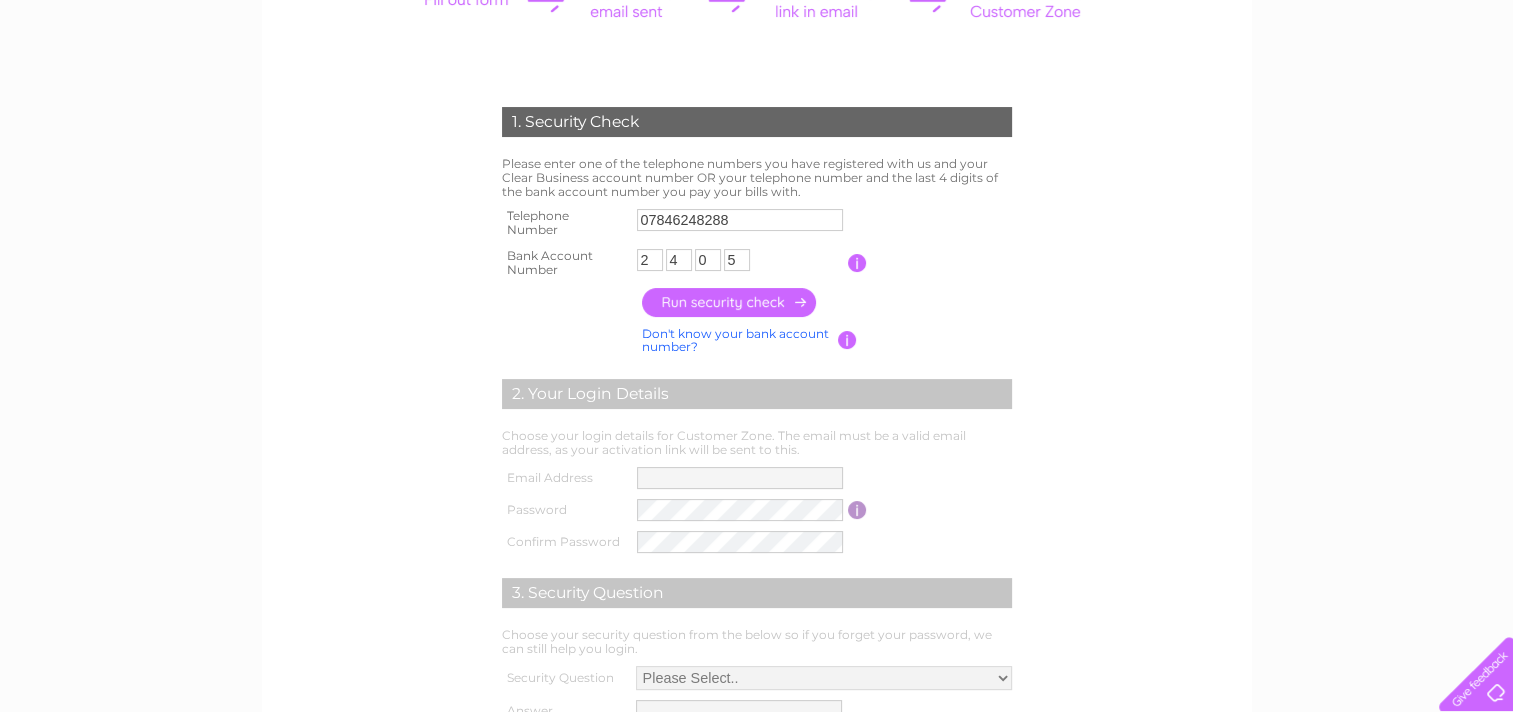 click on "1. Security Check
Please enter one of the telephone numbers you have registered with us and your Clear Business account number OR your telephone number and the last 4 digits of the bank account number you pay your bills with.
Telephone Number
07846248288
Clear Business Account Number
2 4 0" at bounding box center [756, 431] 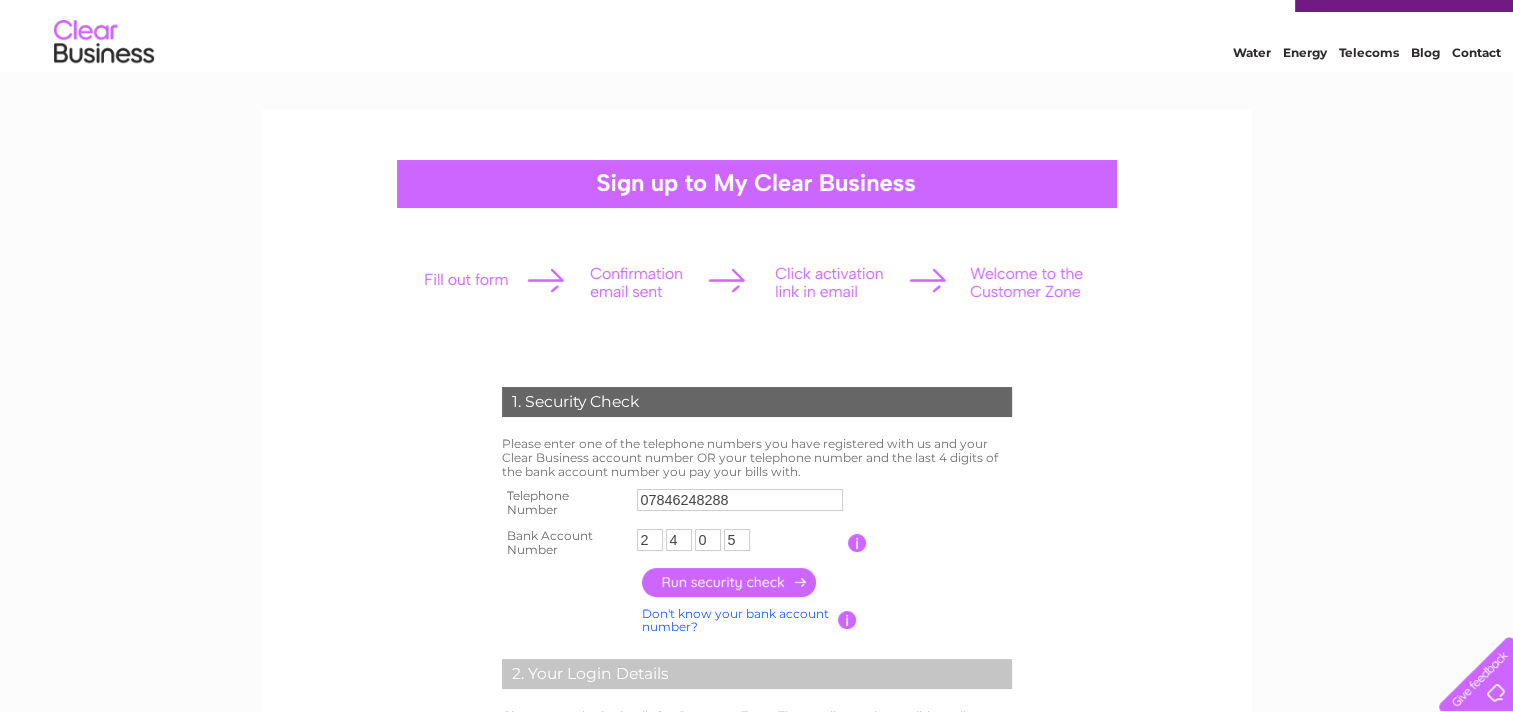 scroll, scrollTop: 0, scrollLeft: 0, axis: both 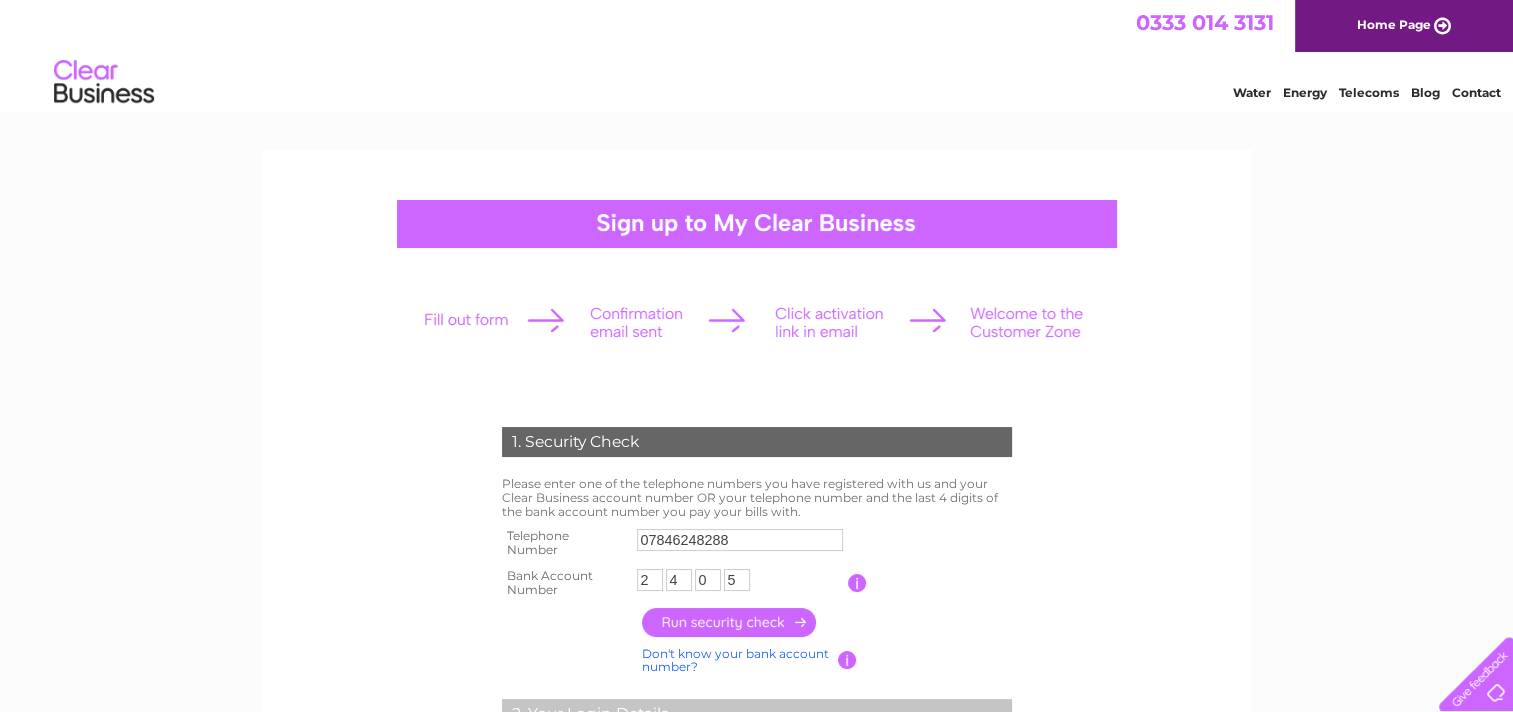 click on "1. Security Check
Please enter one of the telephone numbers you have registered with us and your Clear Business account number OR your telephone number and the last 4 digits of the bank account number you pay your bills with.
Telephone Number
07846248288
Clear Business Account Number" at bounding box center [757, 668] 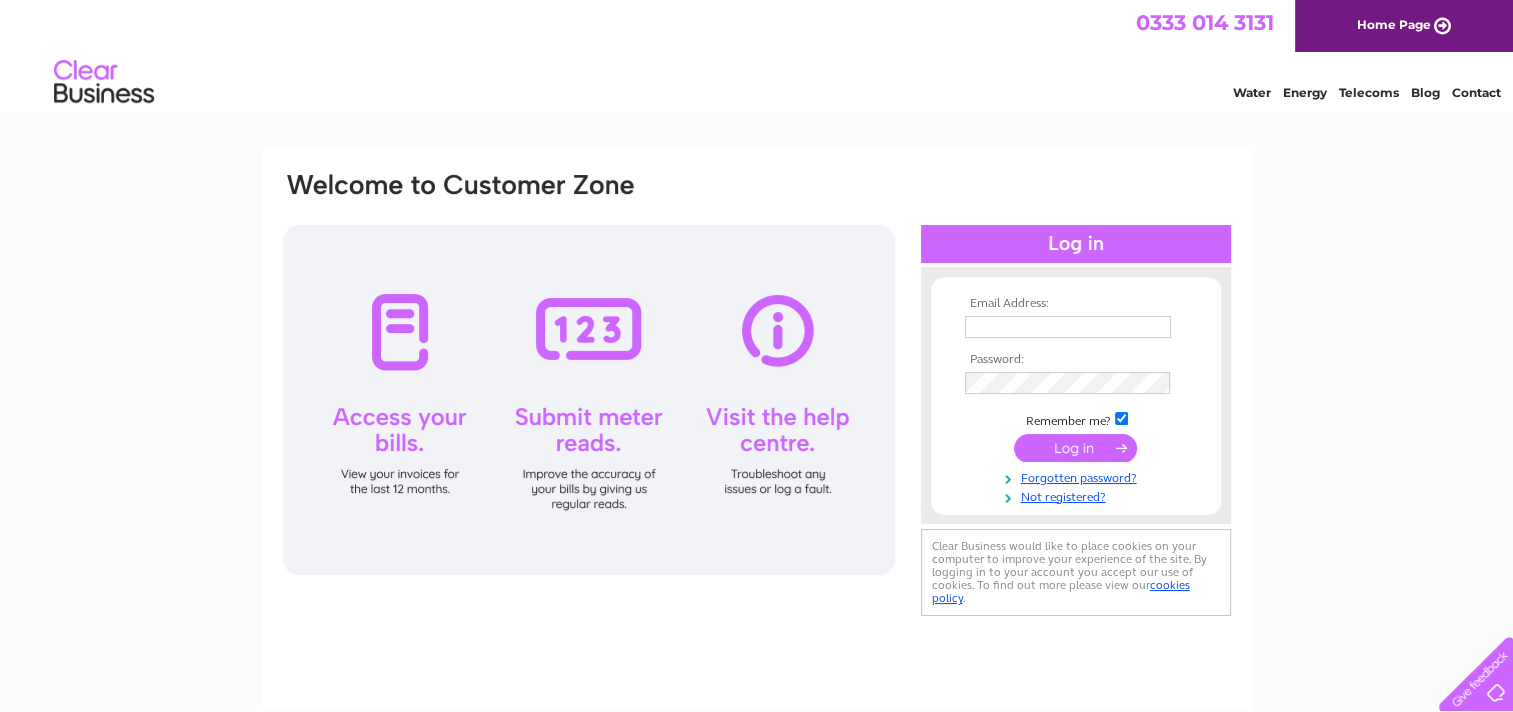scroll, scrollTop: 0, scrollLeft: 0, axis: both 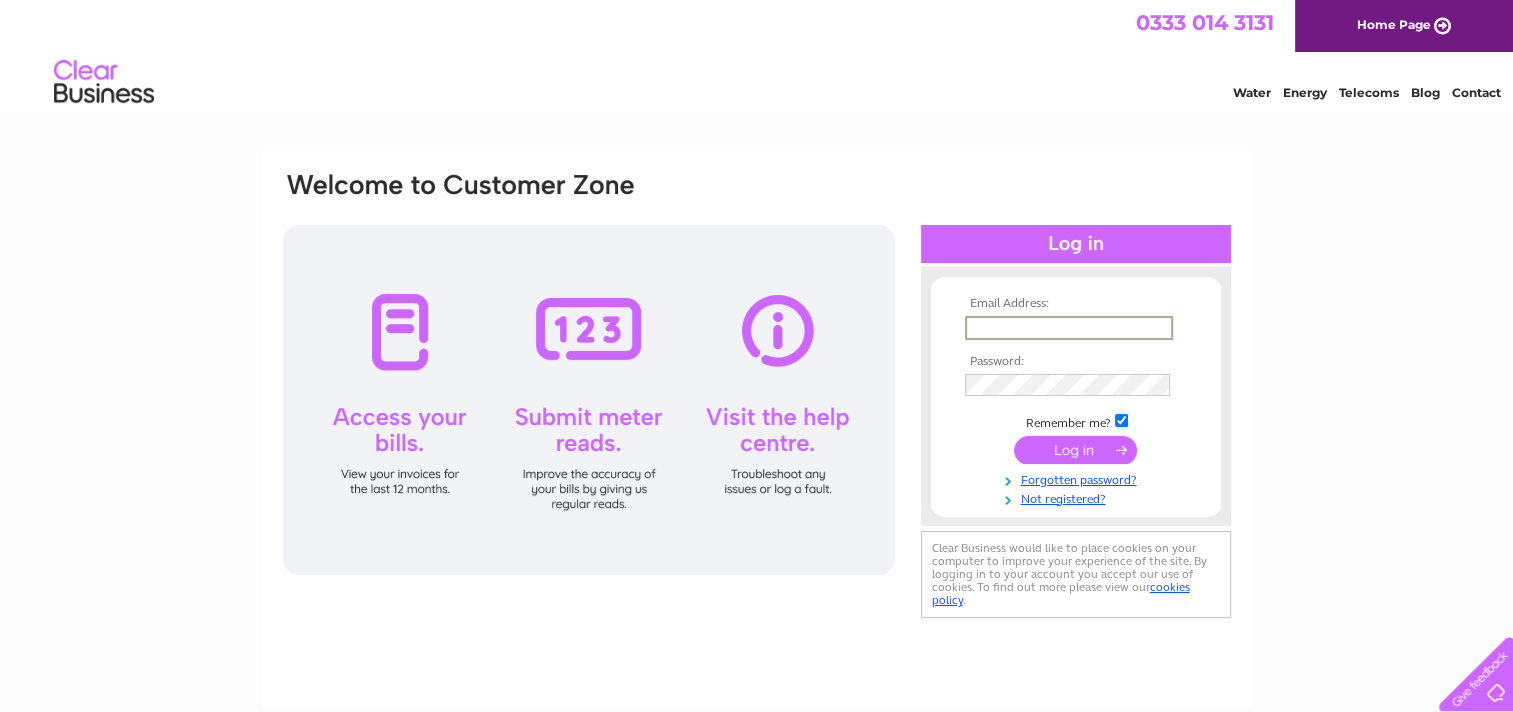 click at bounding box center [1069, 328] 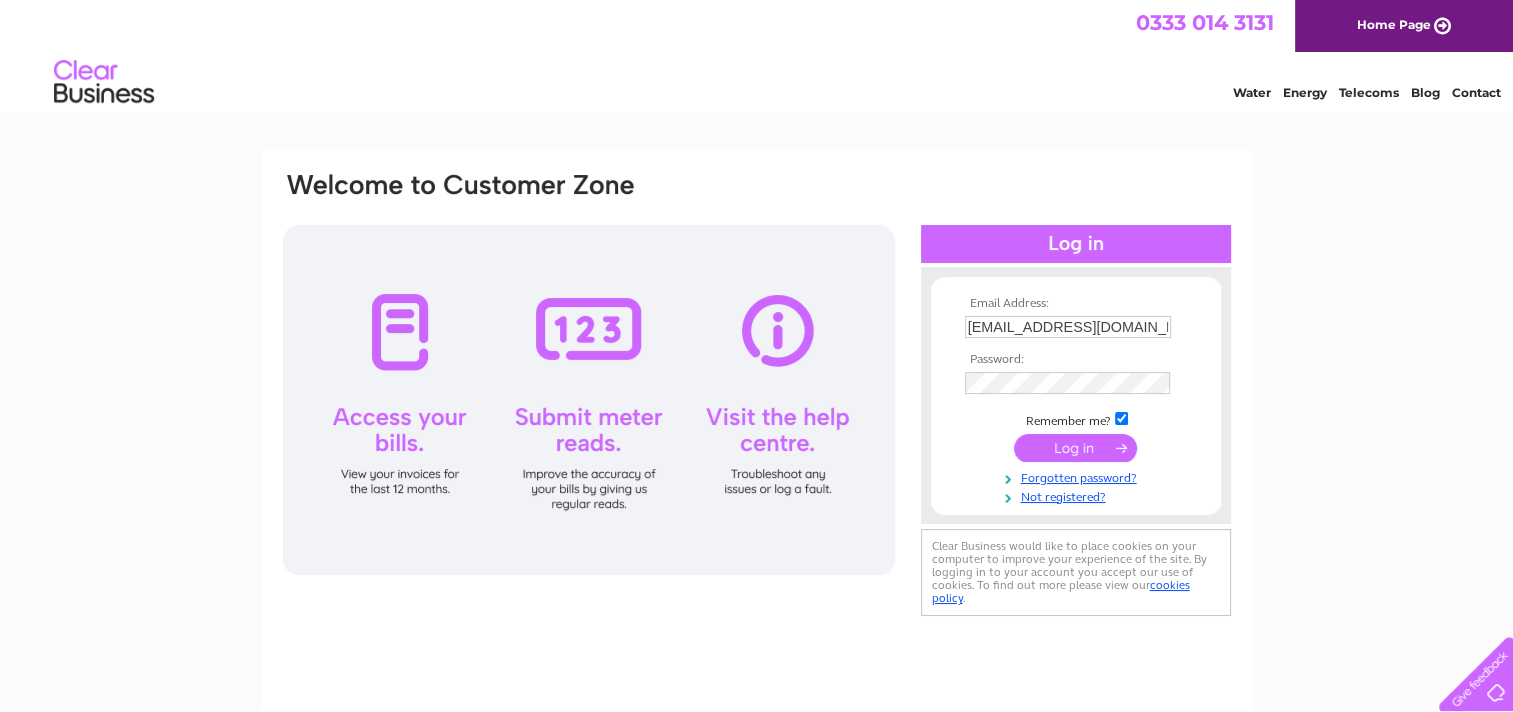 click on "Email Address:
[EMAIL_ADDRESS][DOMAIN_NAME]
Password:
Forgotten password?" at bounding box center (756, 601) 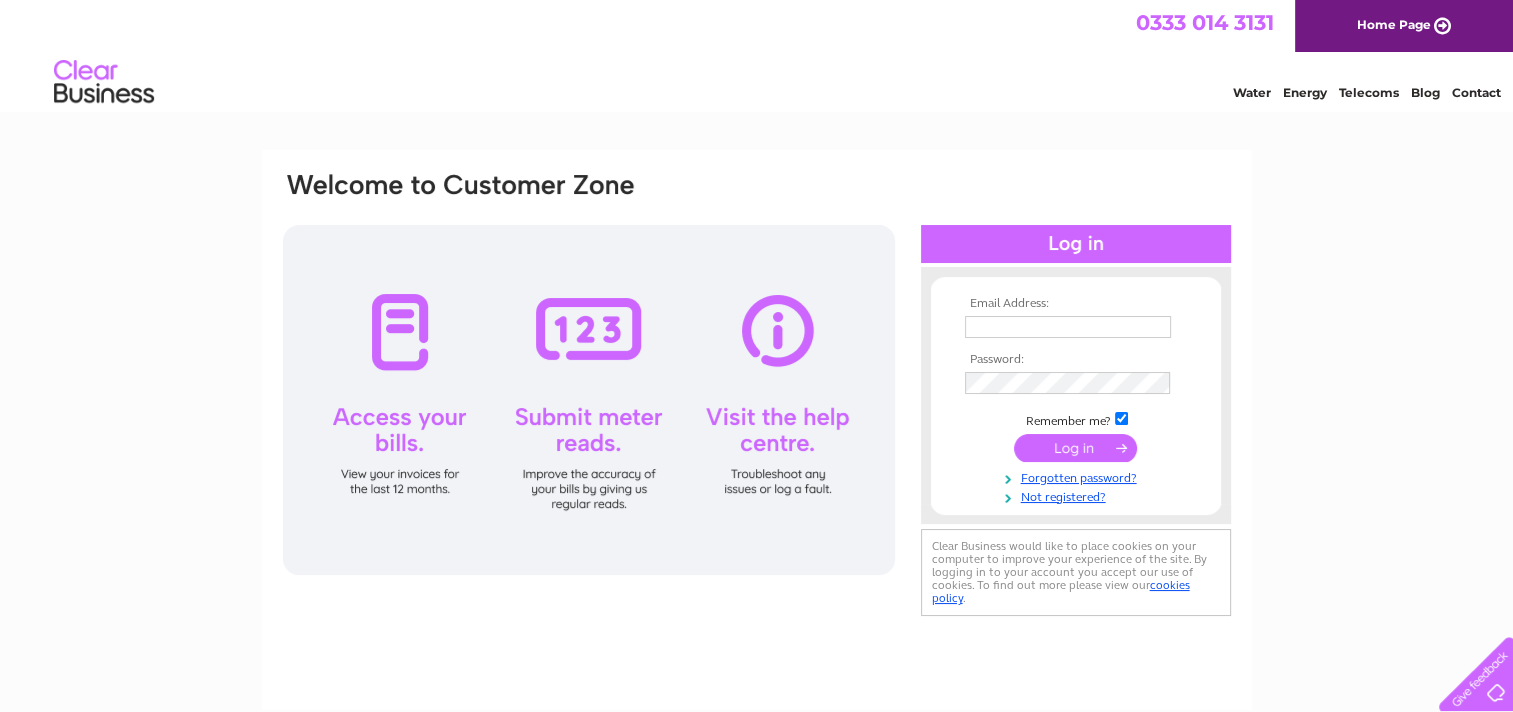 scroll, scrollTop: 0, scrollLeft: 0, axis: both 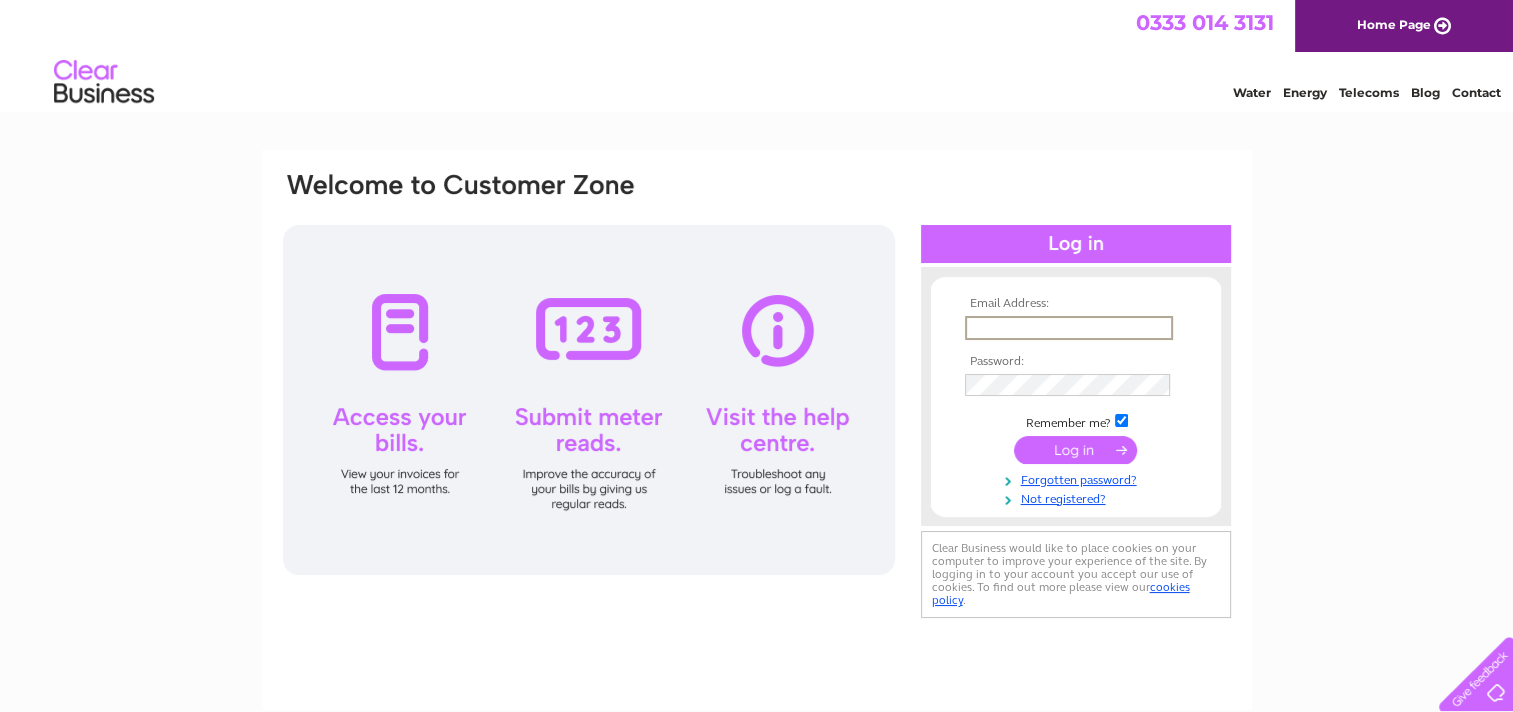 click at bounding box center (1069, 328) 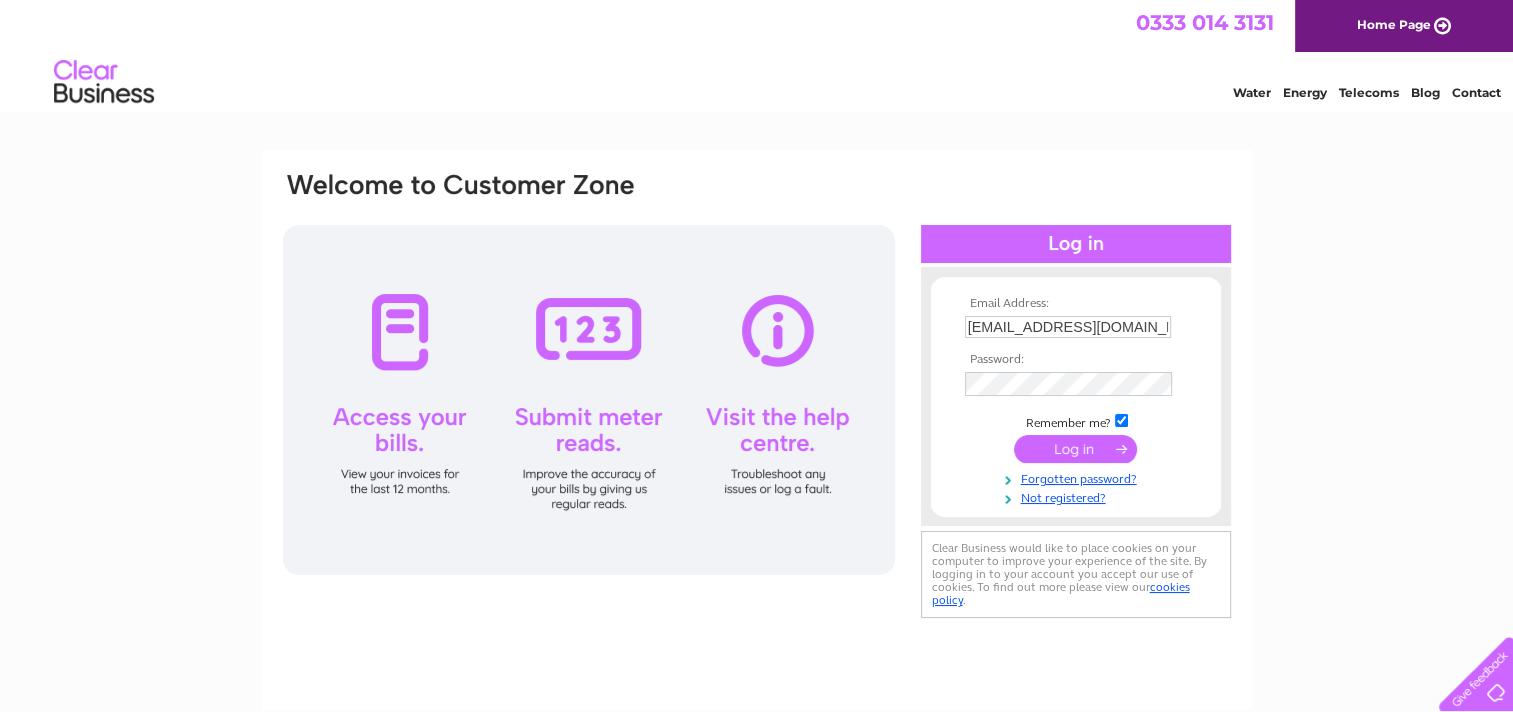 click at bounding box center [1075, 449] 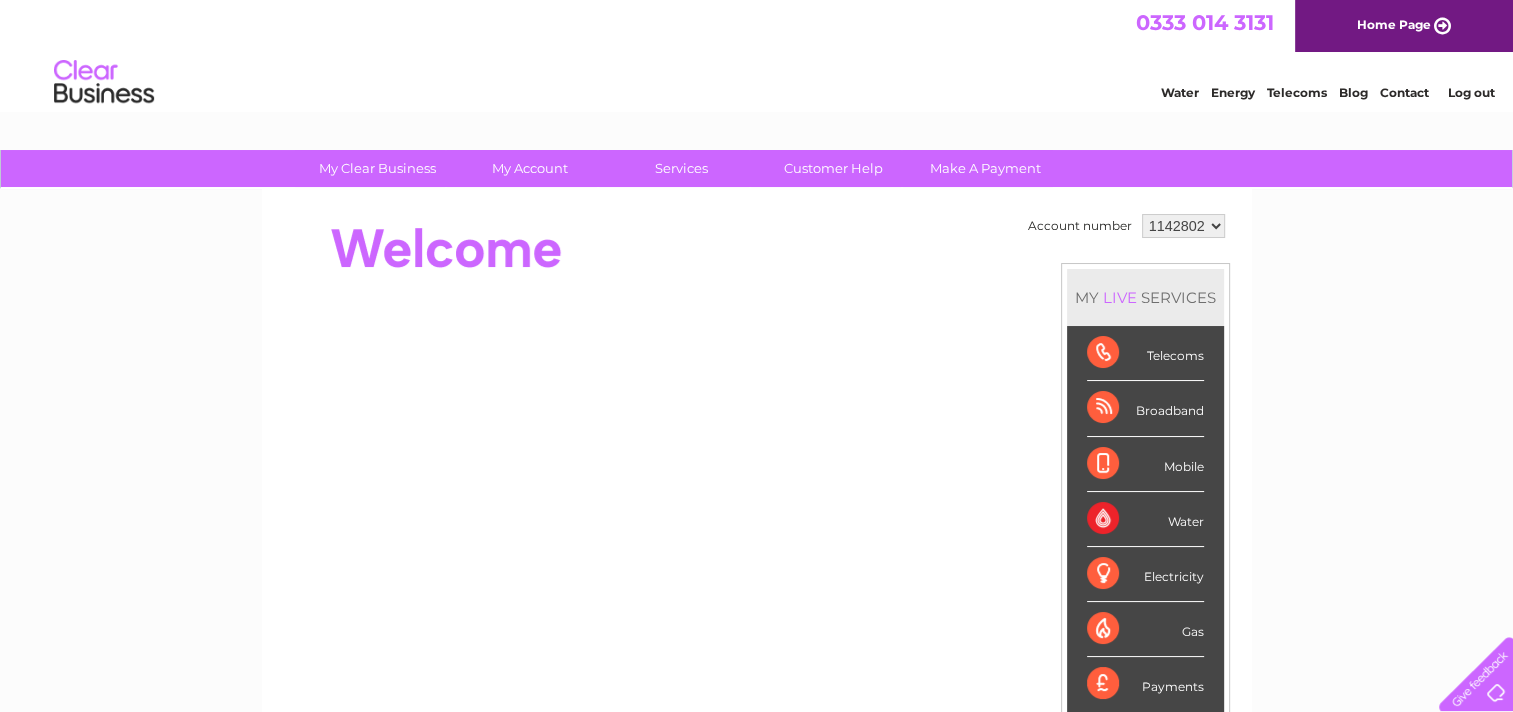 scroll, scrollTop: 0, scrollLeft: 0, axis: both 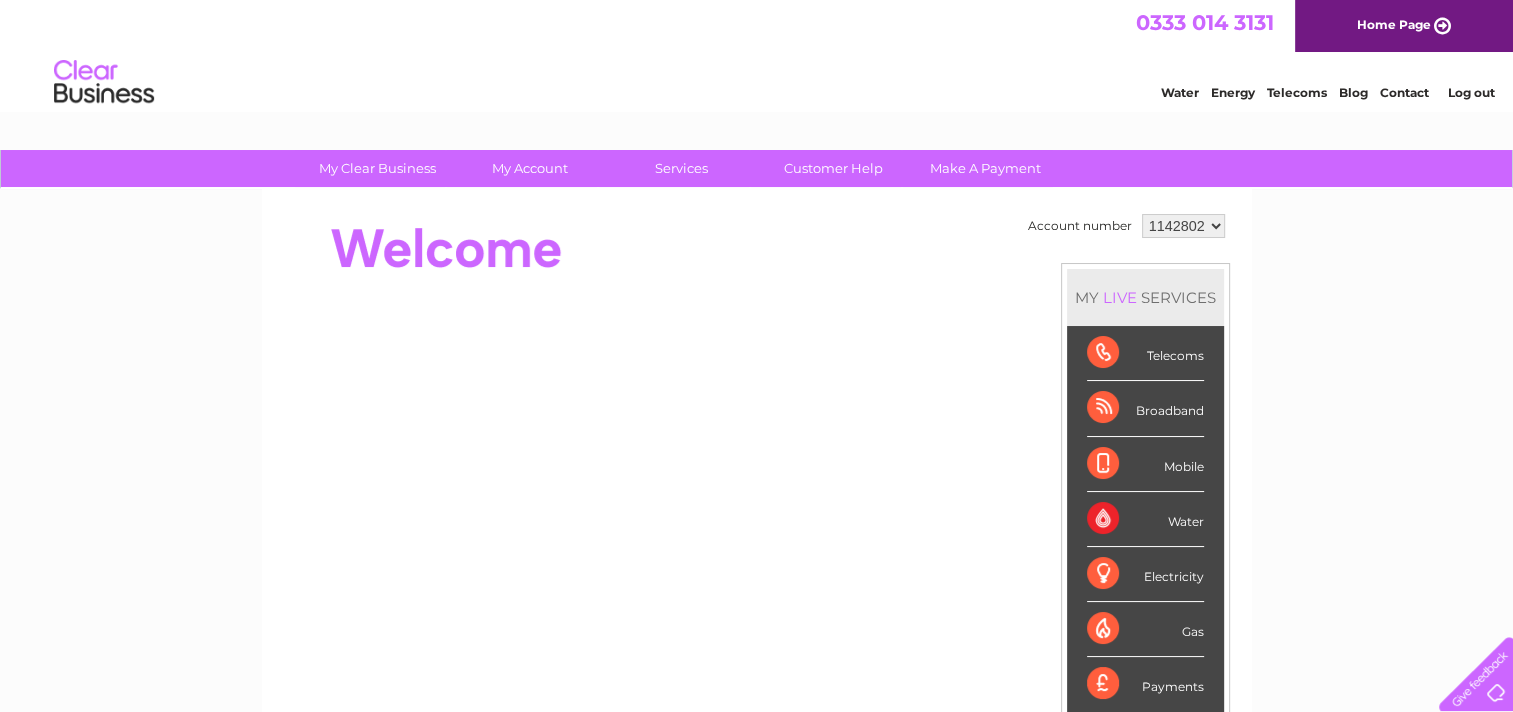 click on "My Clear Business
Login Details
My Details
My Preferences
Link Account
My Account
Bills and Payments   Direct Debit   Moving Premises" at bounding box center [756, 712] 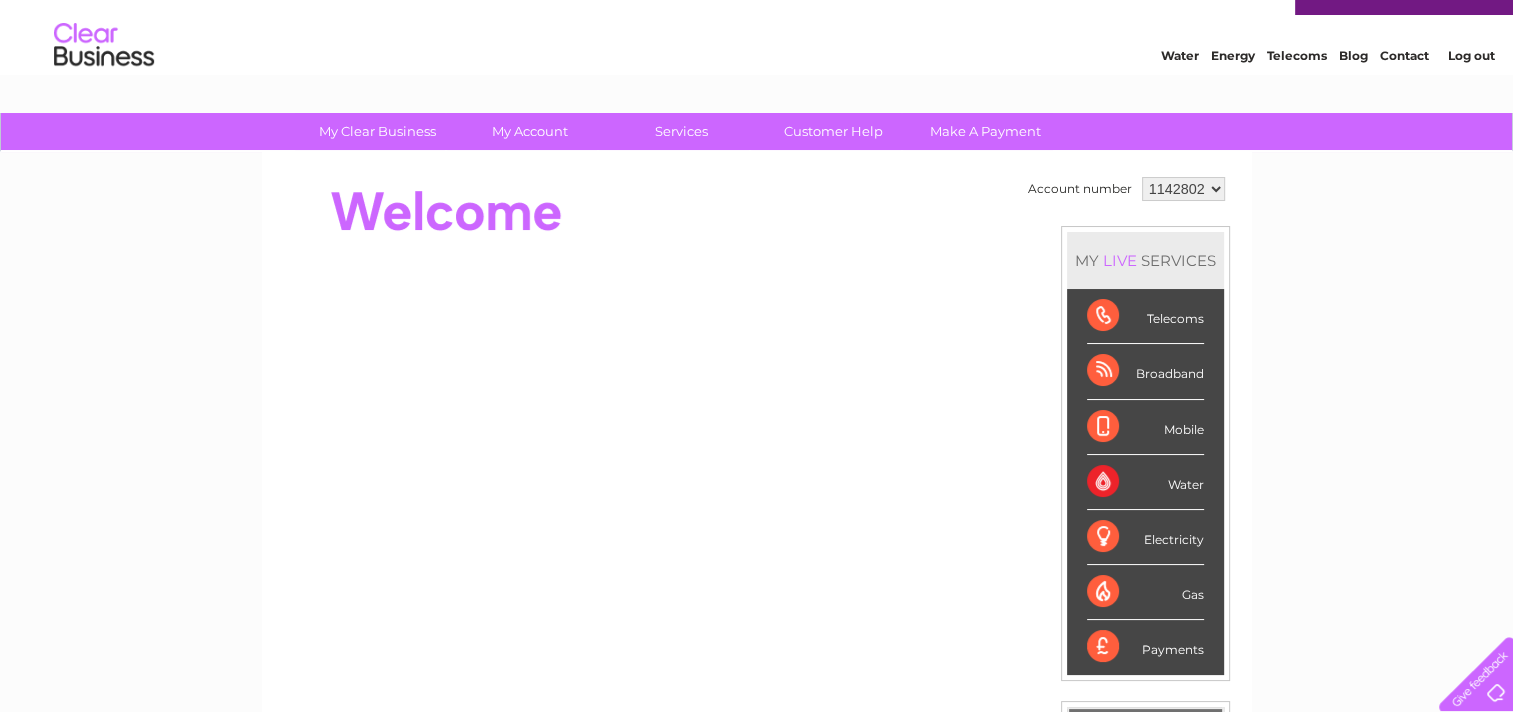 scroll, scrollTop: 0, scrollLeft: 0, axis: both 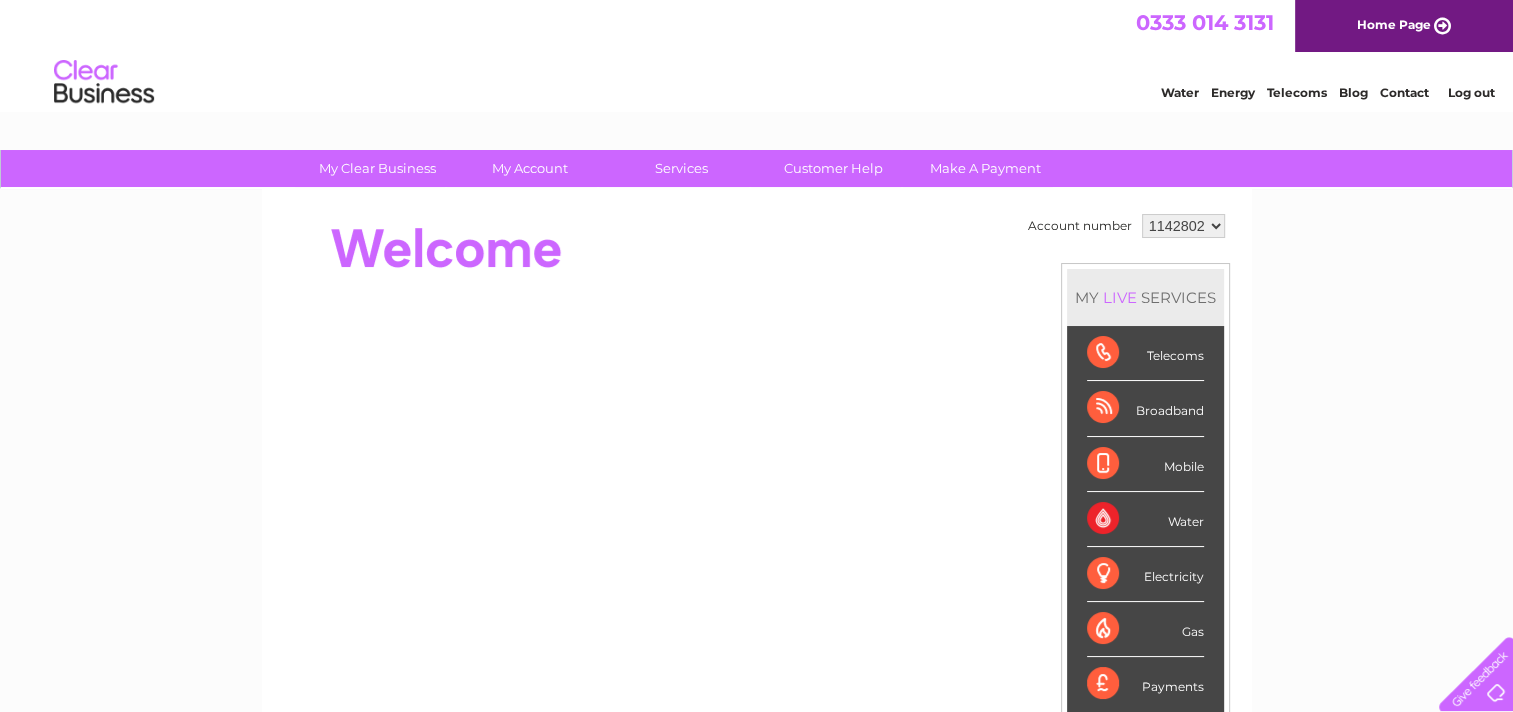 click on "Broadband" at bounding box center [1145, 408] 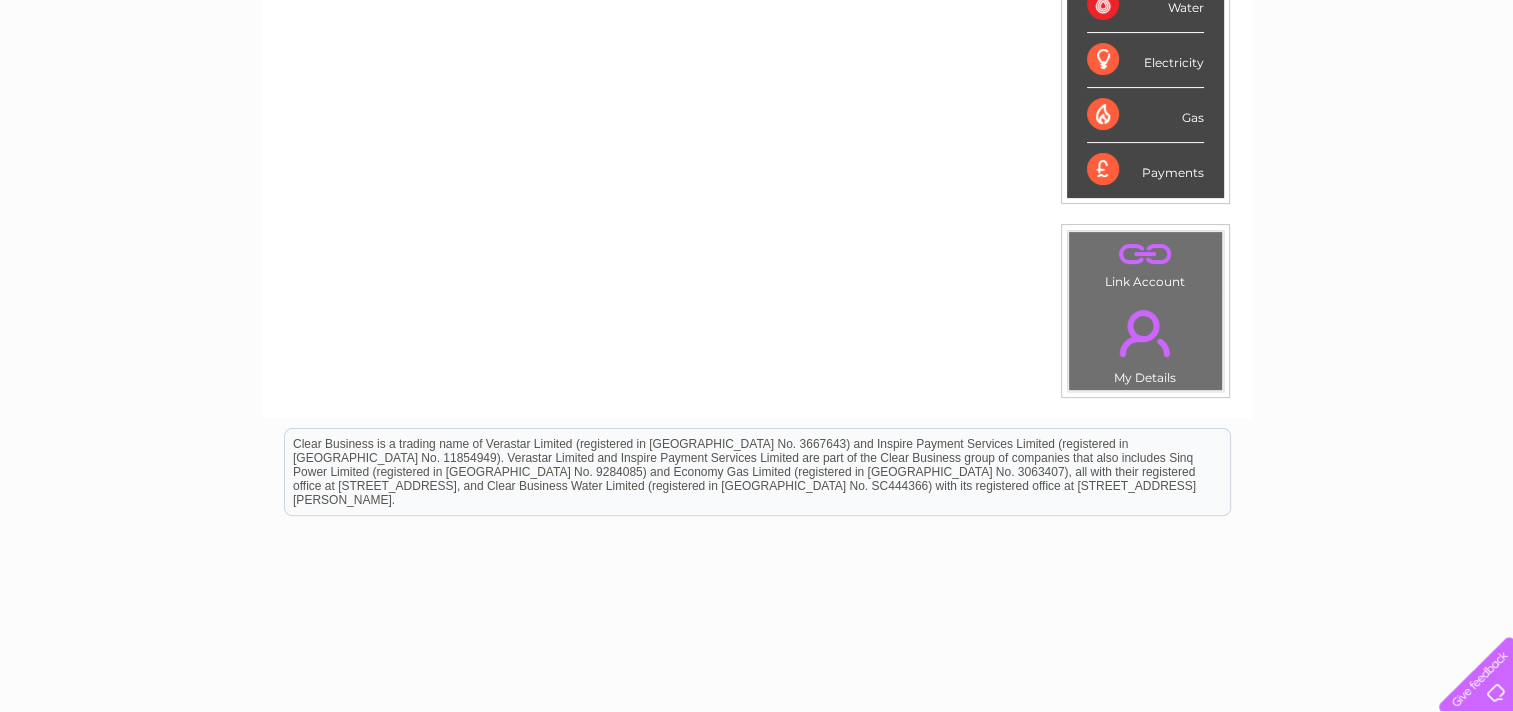 scroll, scrollTop: 520, scrollLeft: 0, axis: vertical 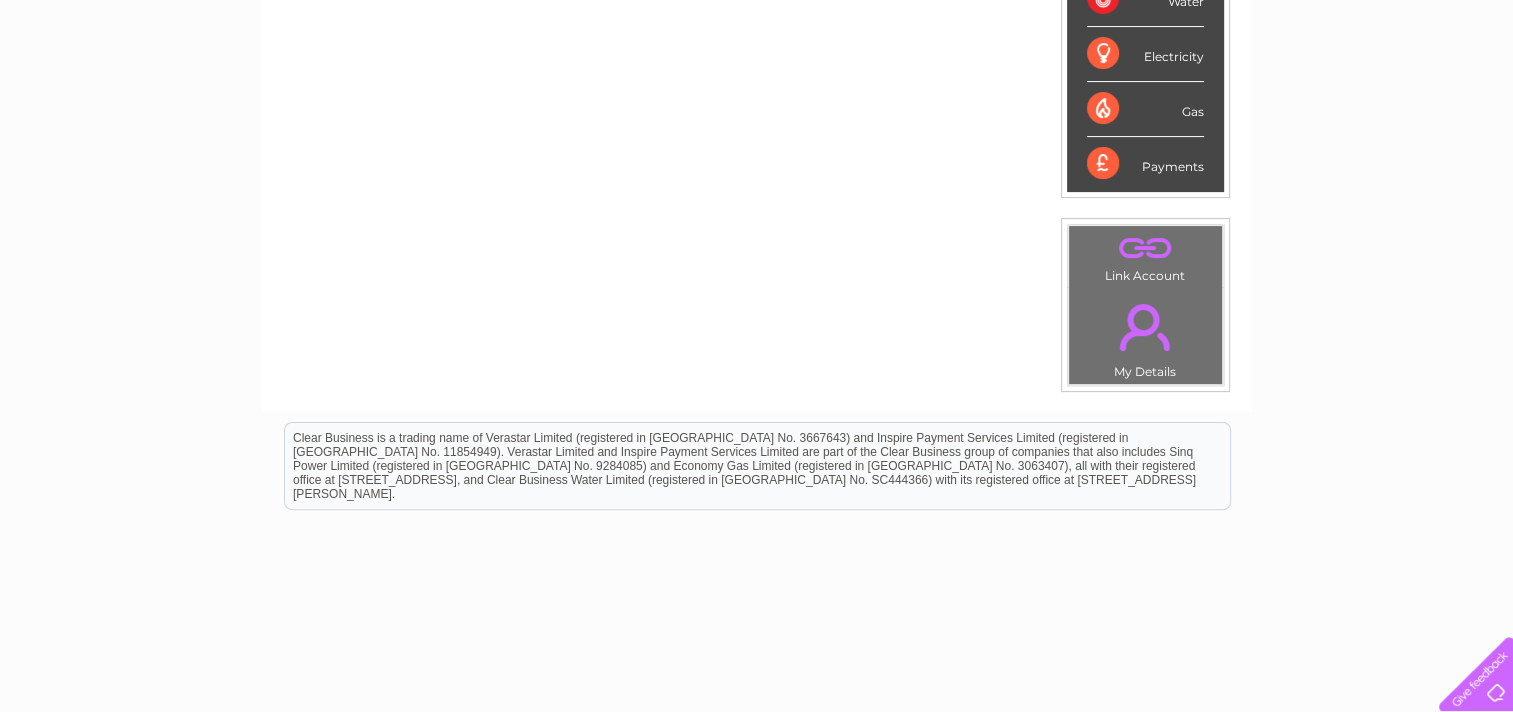 click on "My Clear Business
Login Details
My Details
My Preferences
Link Account
My Account
Bills and Payments   Direct Debit   Moving Premises" at bounding box center (756, 192) 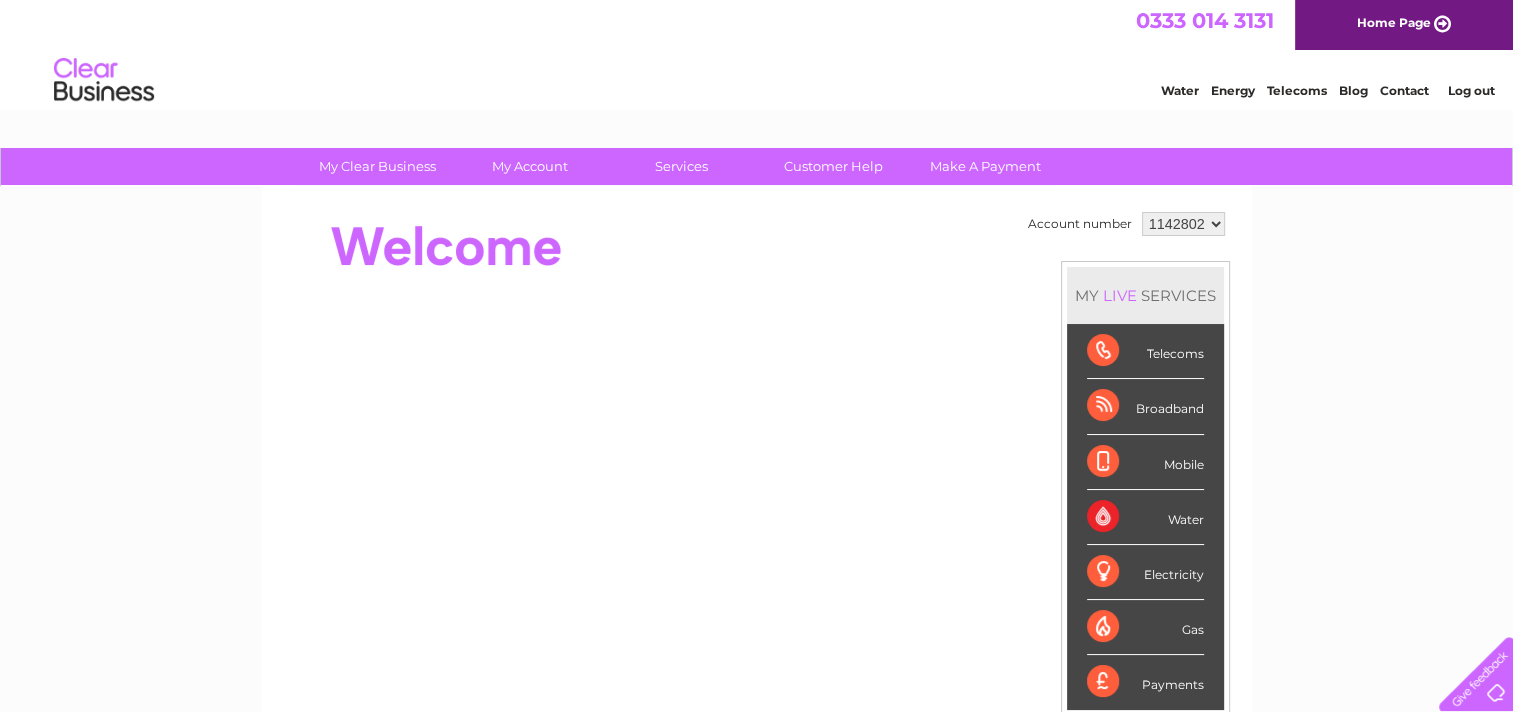 scroll, scrollTop: 0, scrollLeft: 0, axis: both 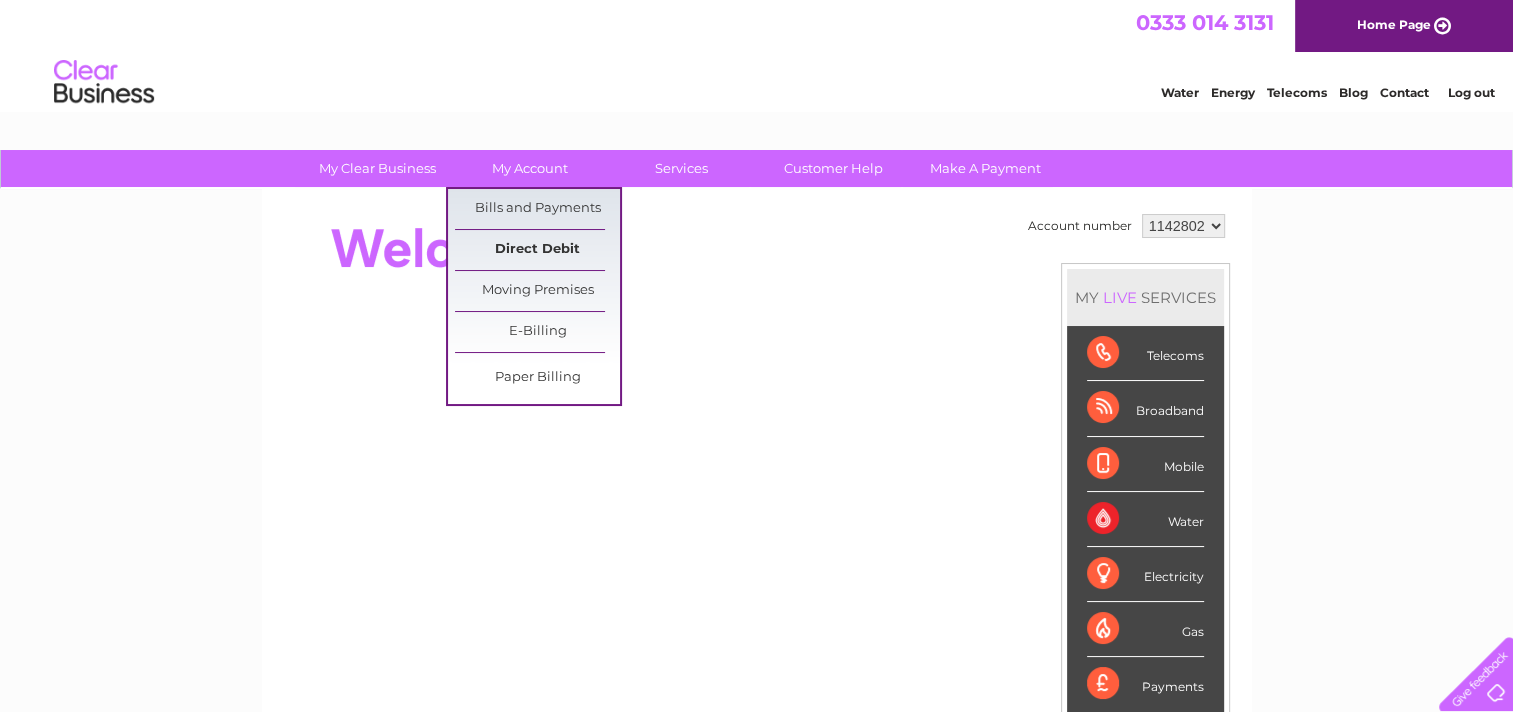 click on "Direct Debit" at bounding box center [537, 250] 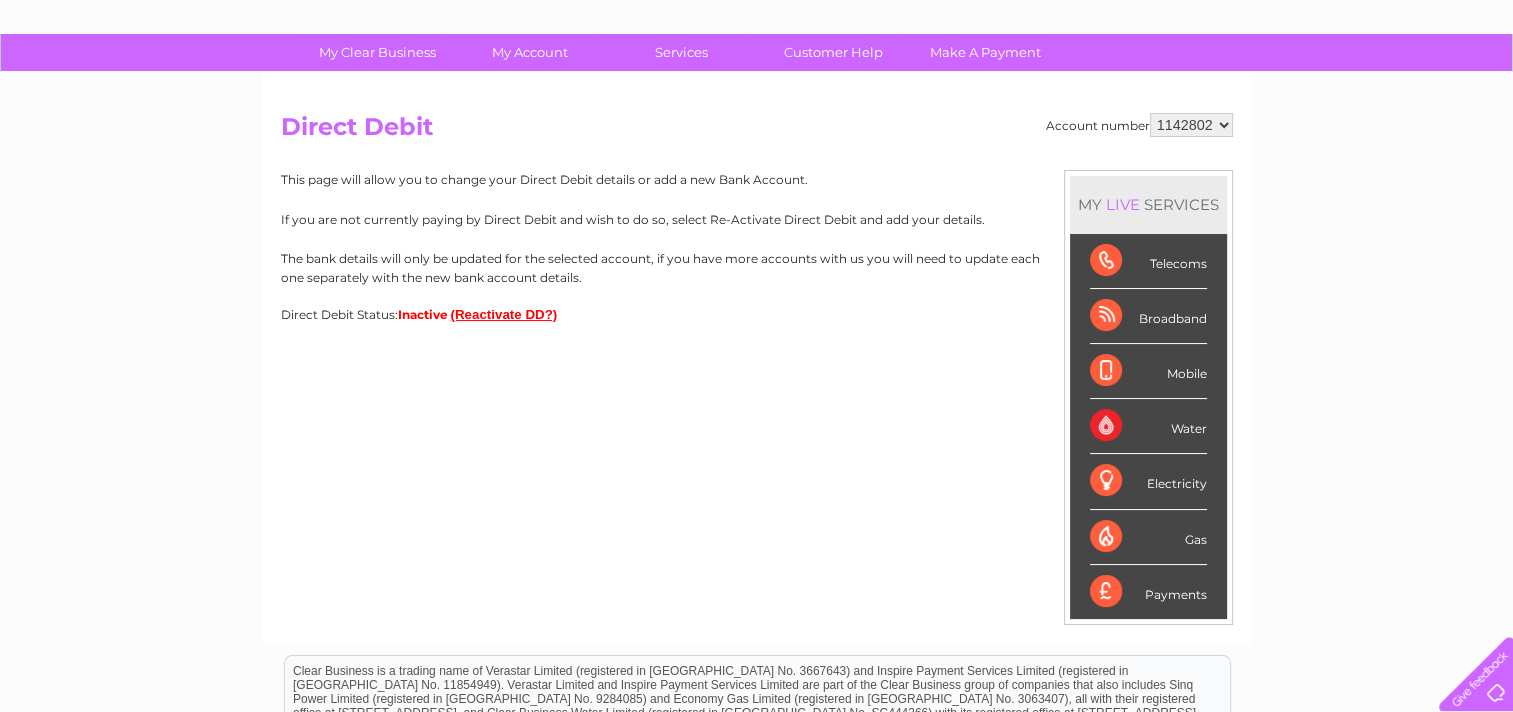scroll, scrollTop: 120, scrollLeft: 0, axis: vertical 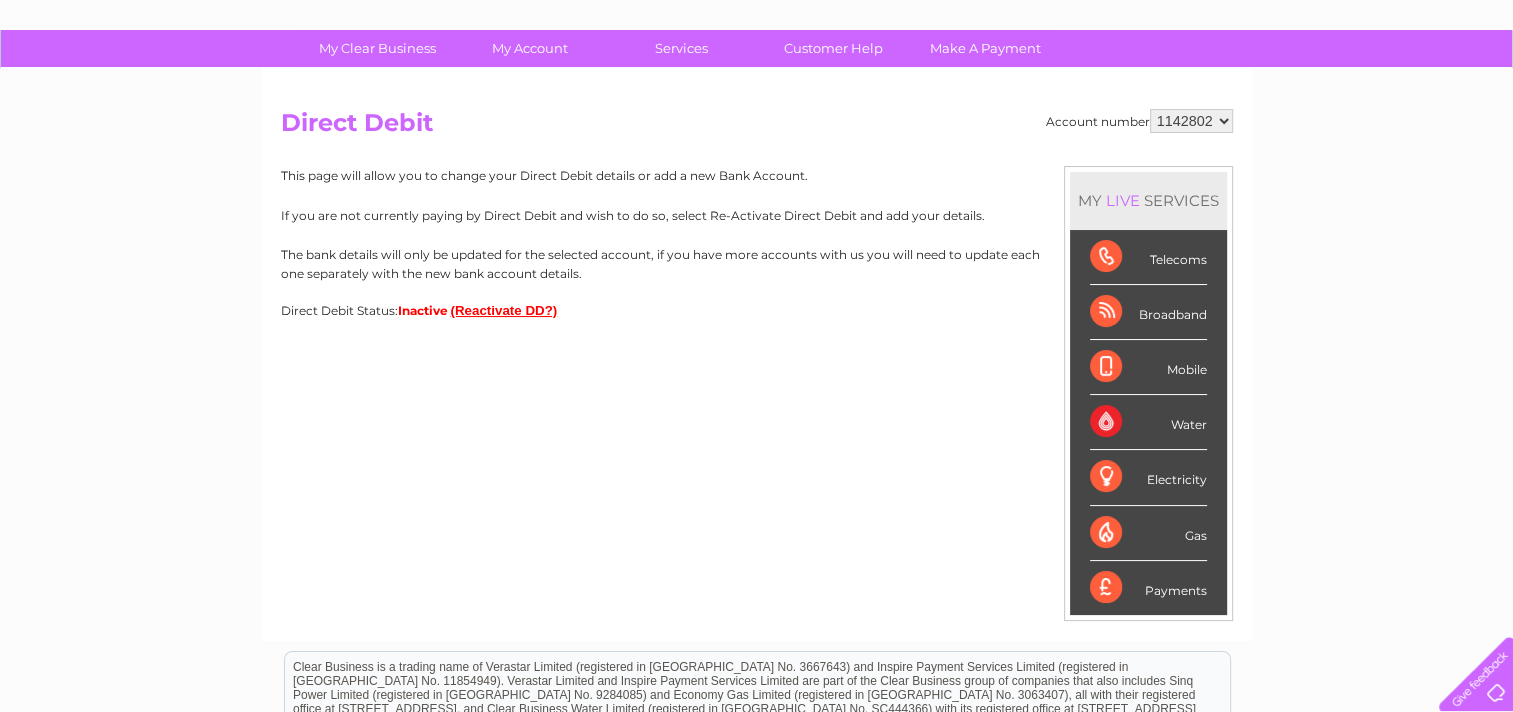 click on "My Clear Business
Login Details
My Details
My Preferences
Link Account
My Account
Bills and Payments   Direct Debit   Moving Premises" at bounding box center [756, 506] 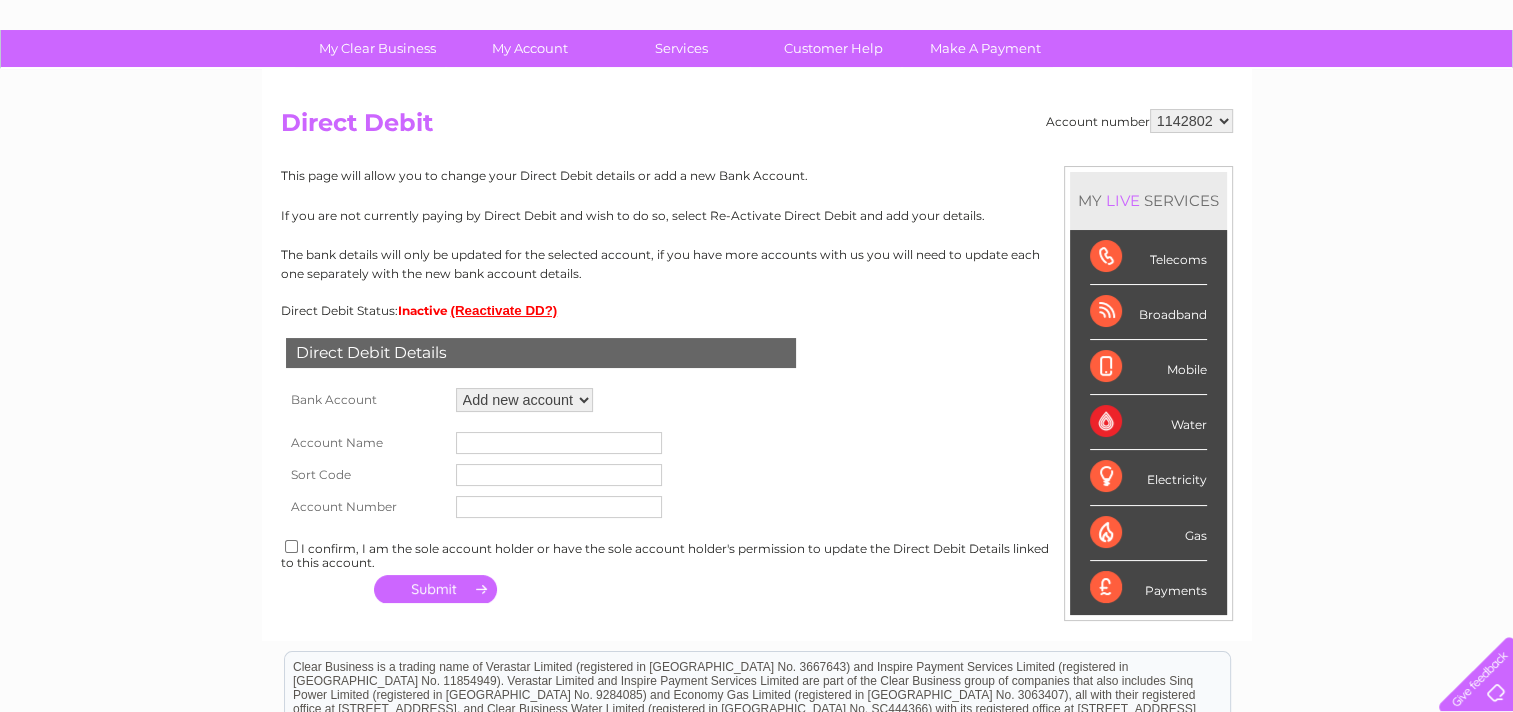 click at bounding box center [559, 443] 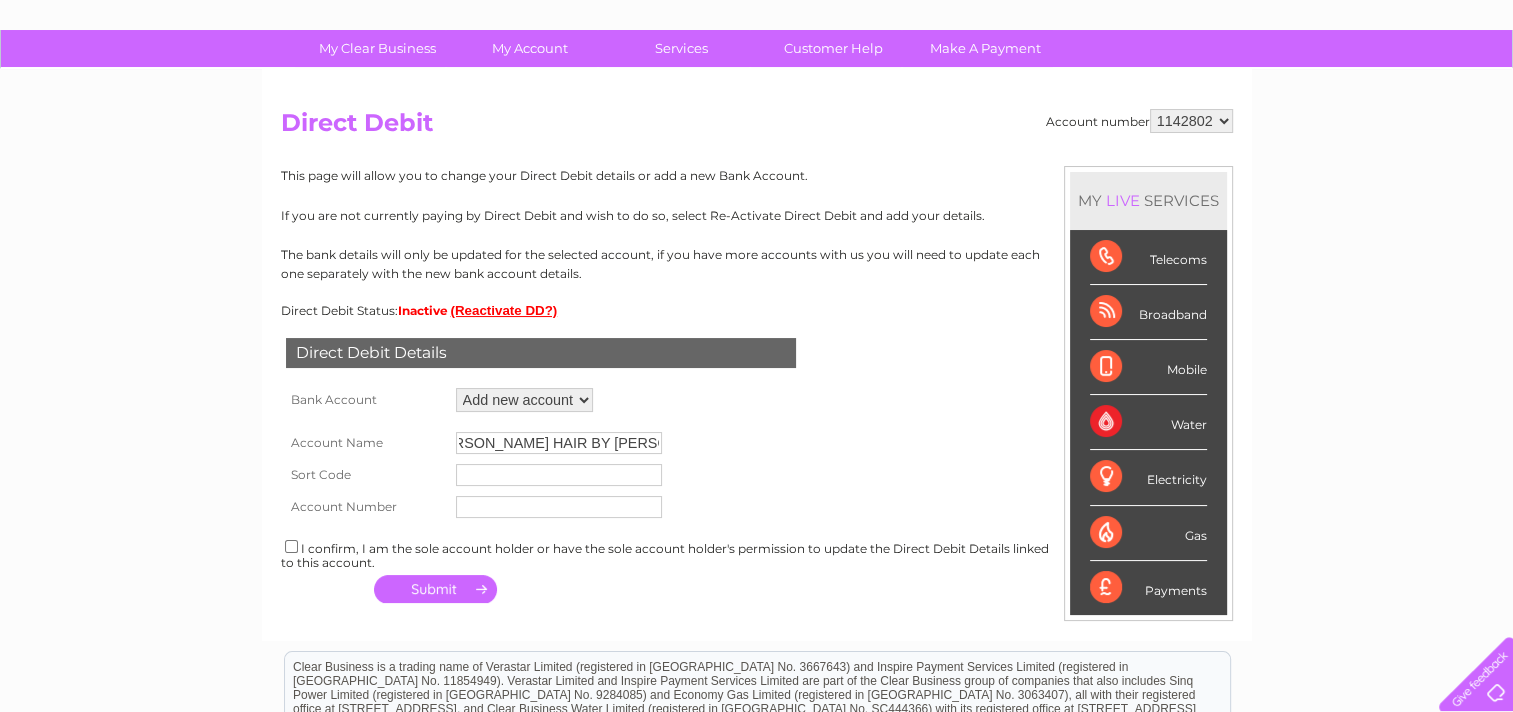 scroll, scrollTop: 0, scrollLeft: 39, axis: horizontal 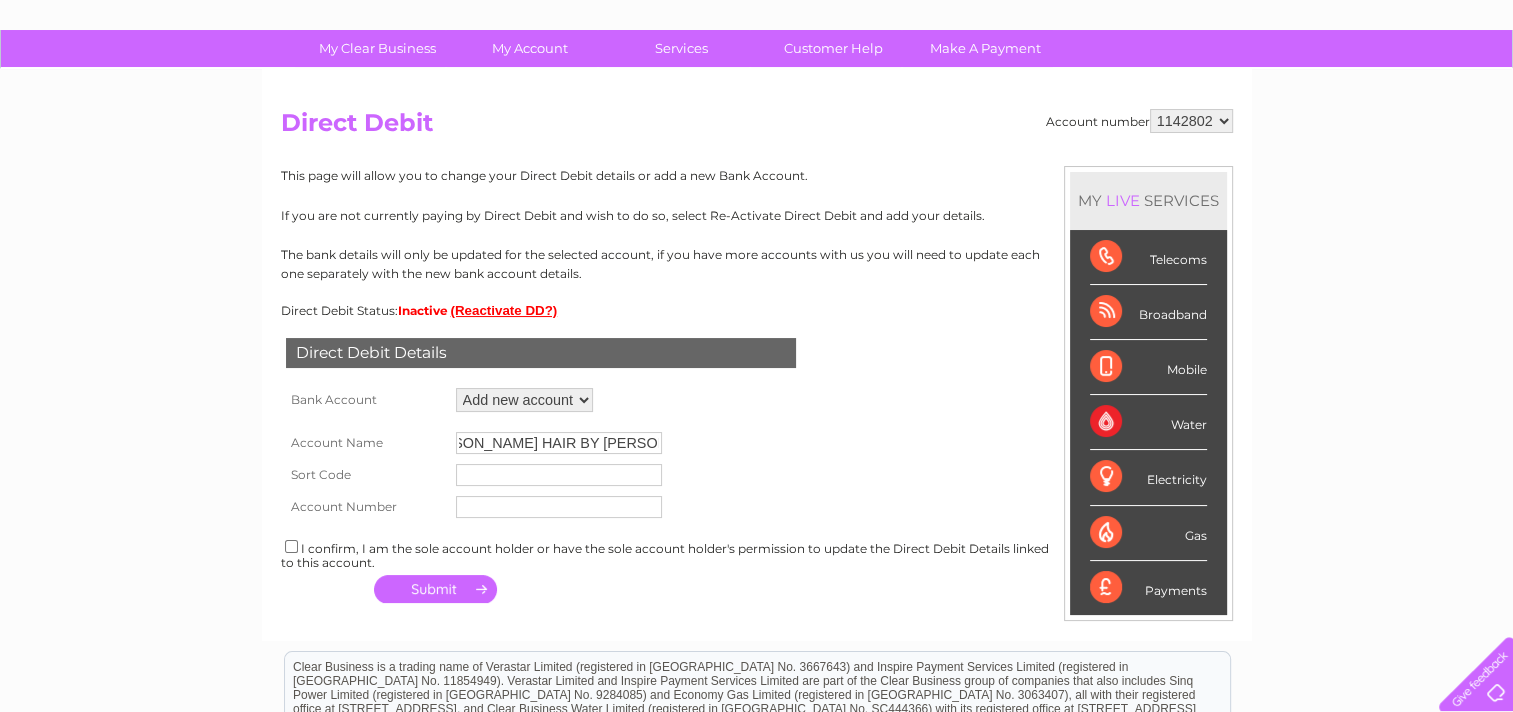 type on "MS INES TSANE HAIR BY INES LTD" 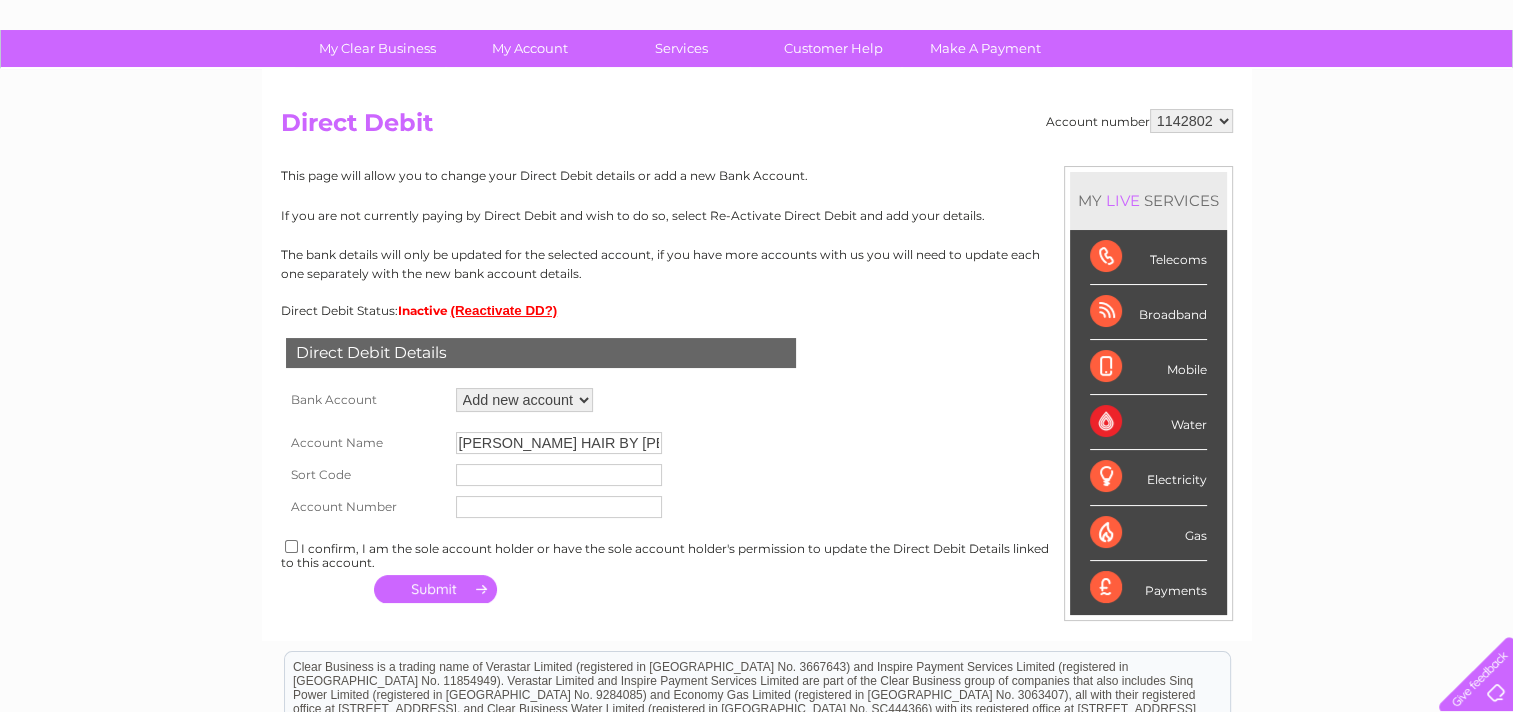 click at bounding box center (559, 475) 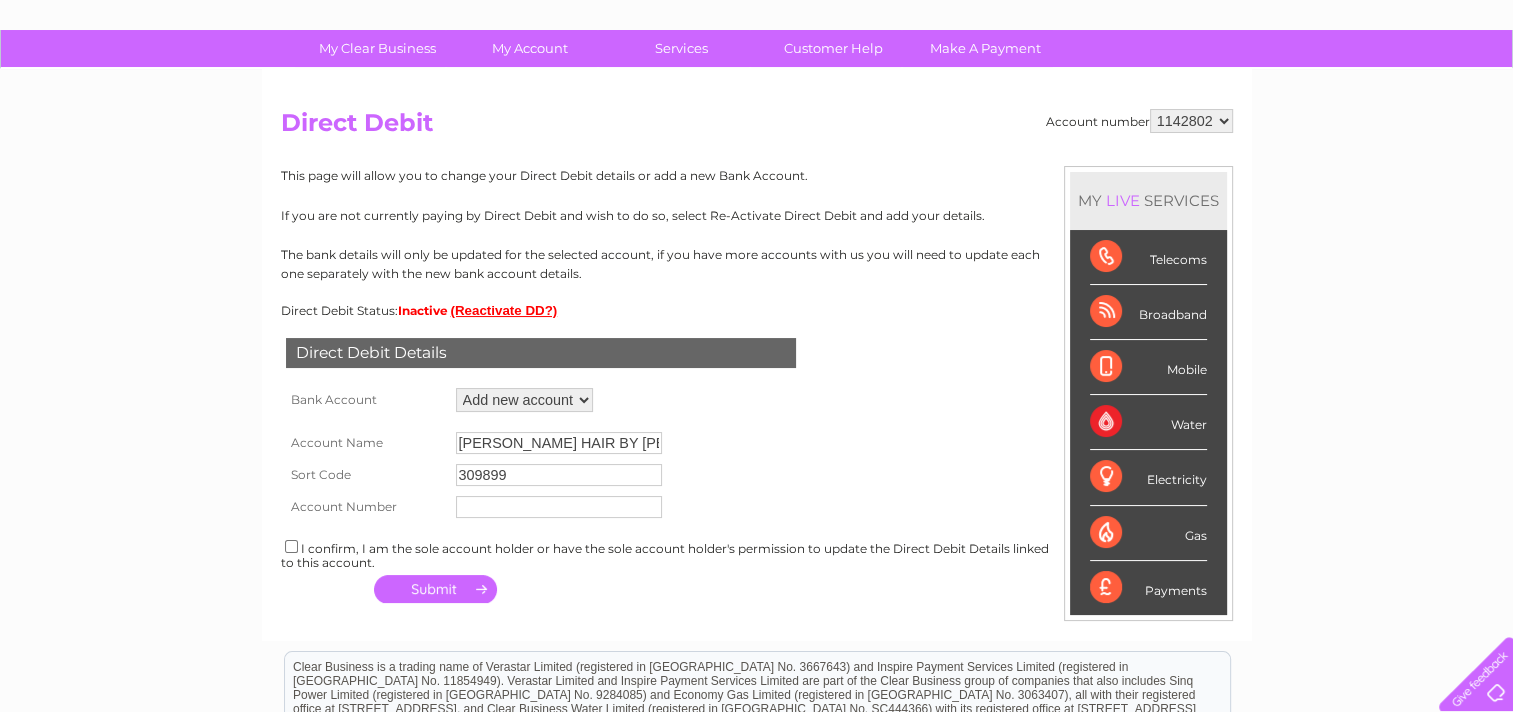 type on "309899" 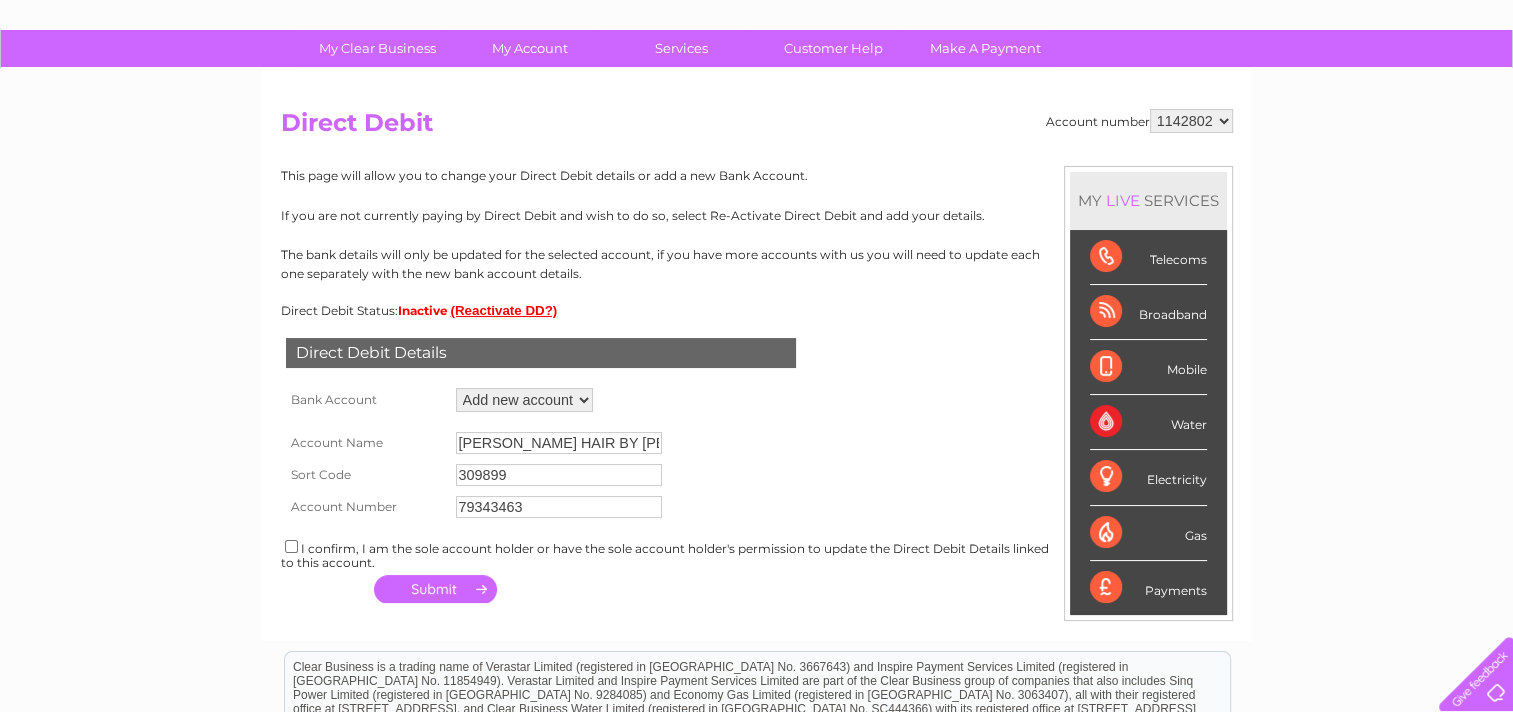 type on "79343463" 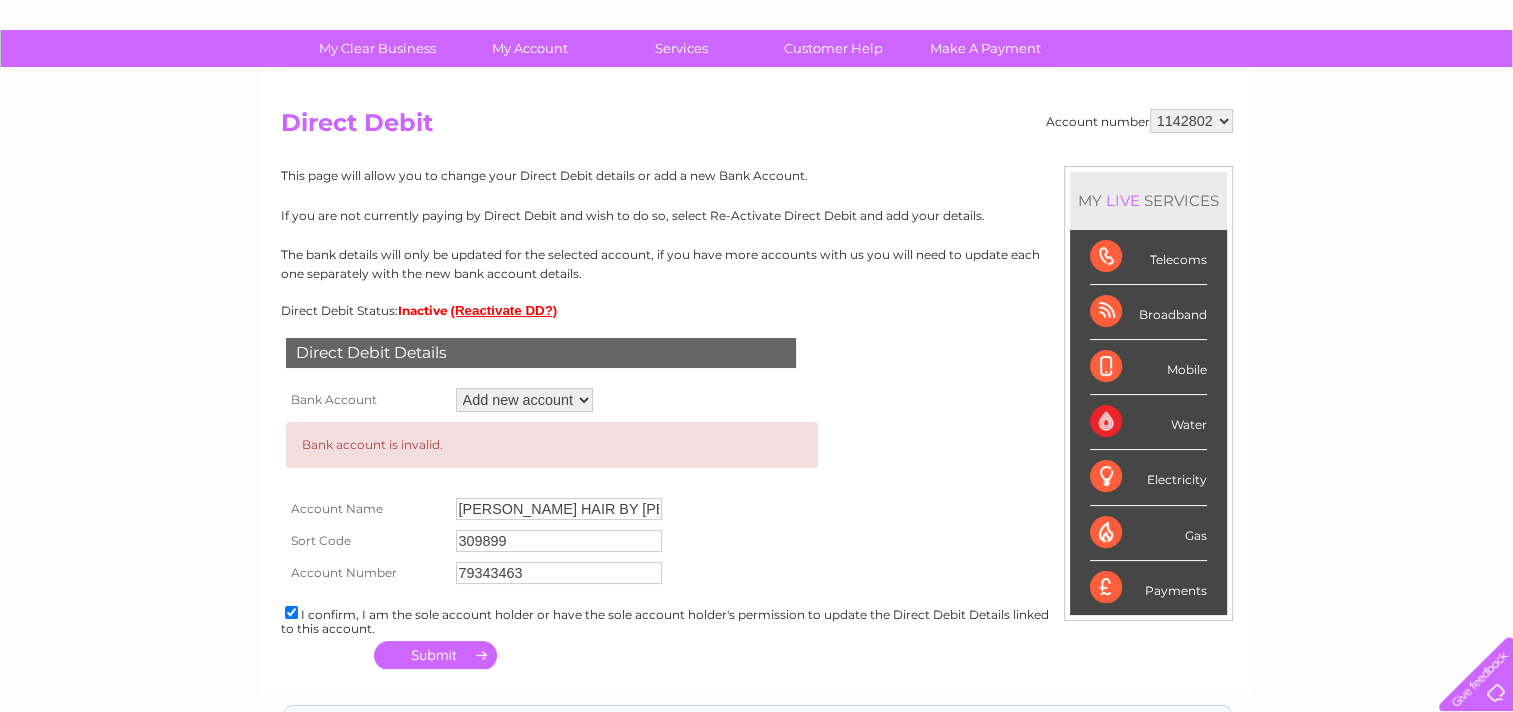 click on "My Clear Business
Login Details
My Details
My Preferences
Link Account
My Account
Bills and Payments   Direct Debit   Moving Premises" at bounding box center (756, 533) 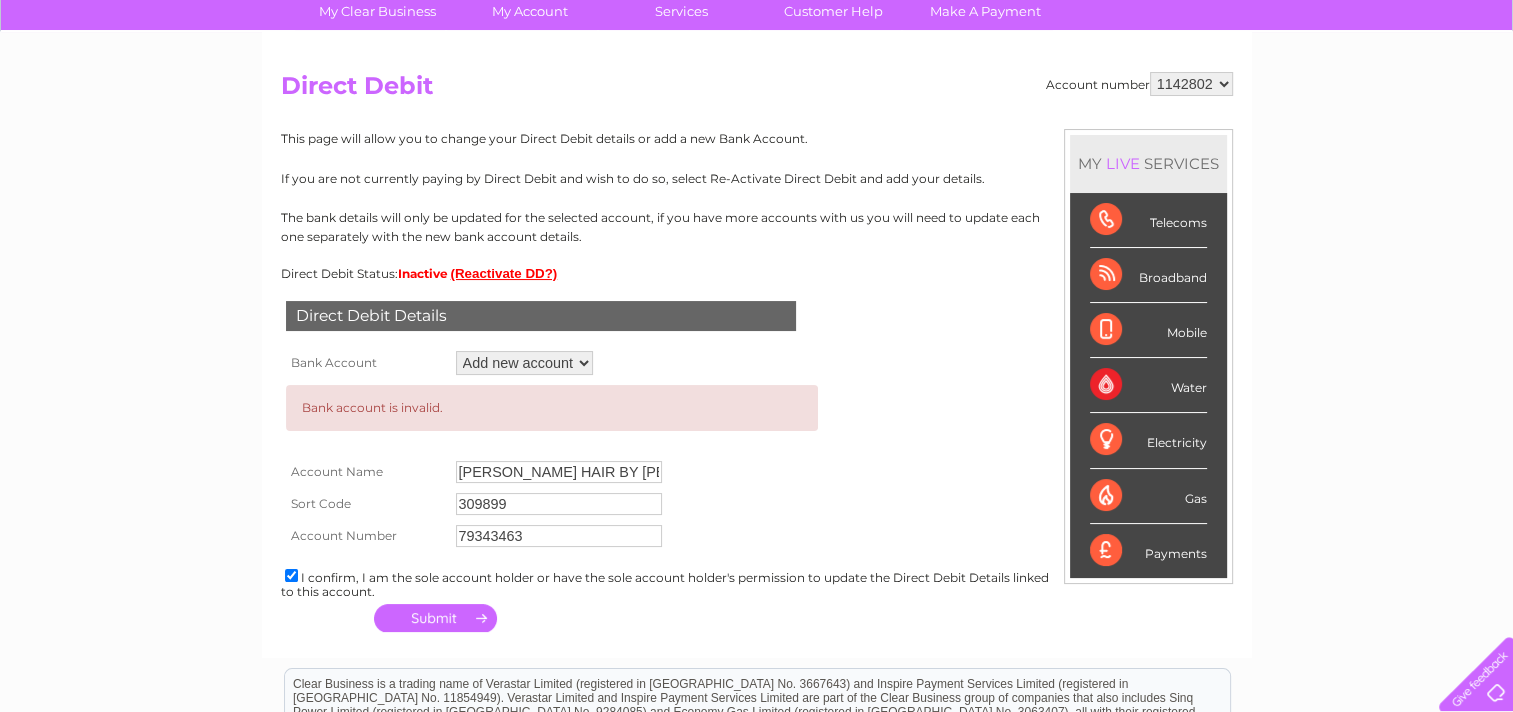 scroll, scrollTop: 160, scrollLeft: 0, axis: vertical 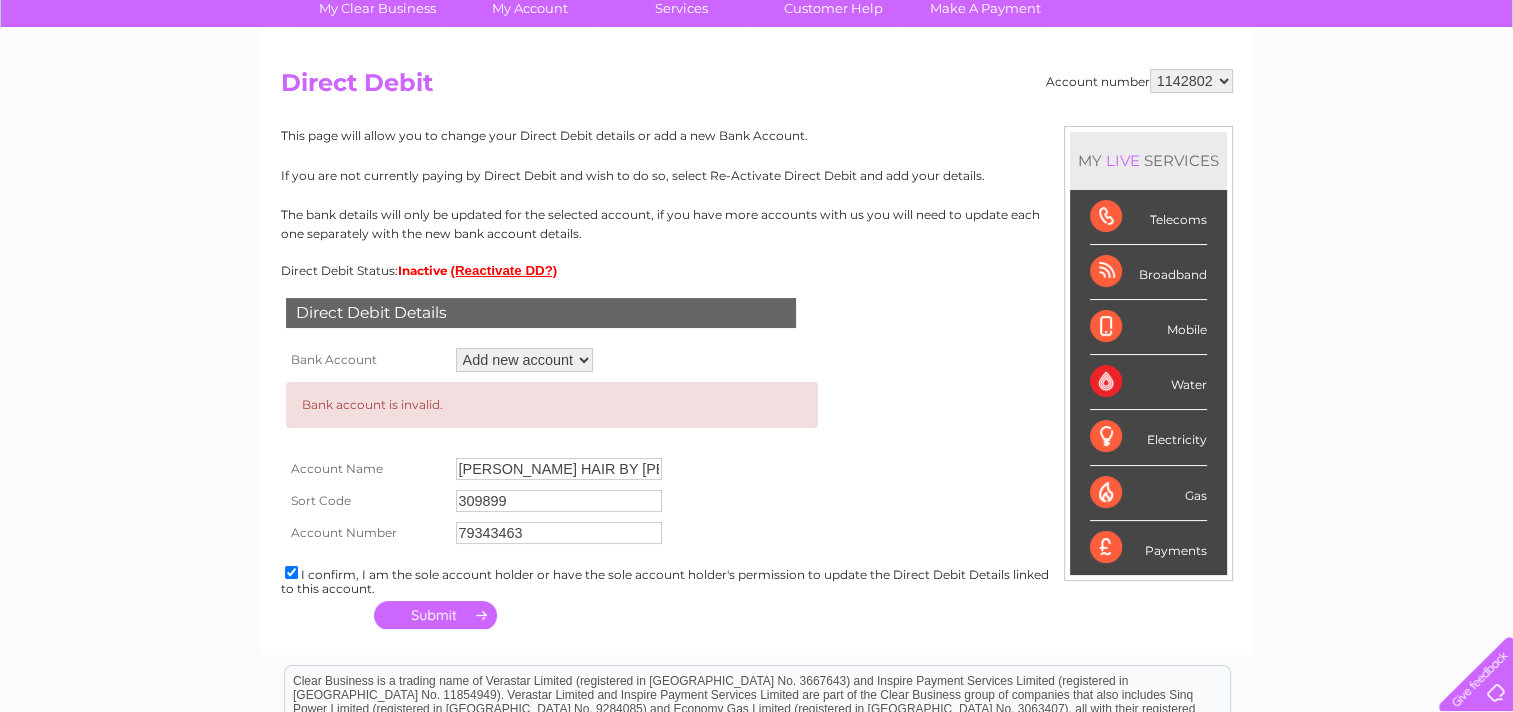 click on "Add new account
****2405" at bounding box center (524, 360) 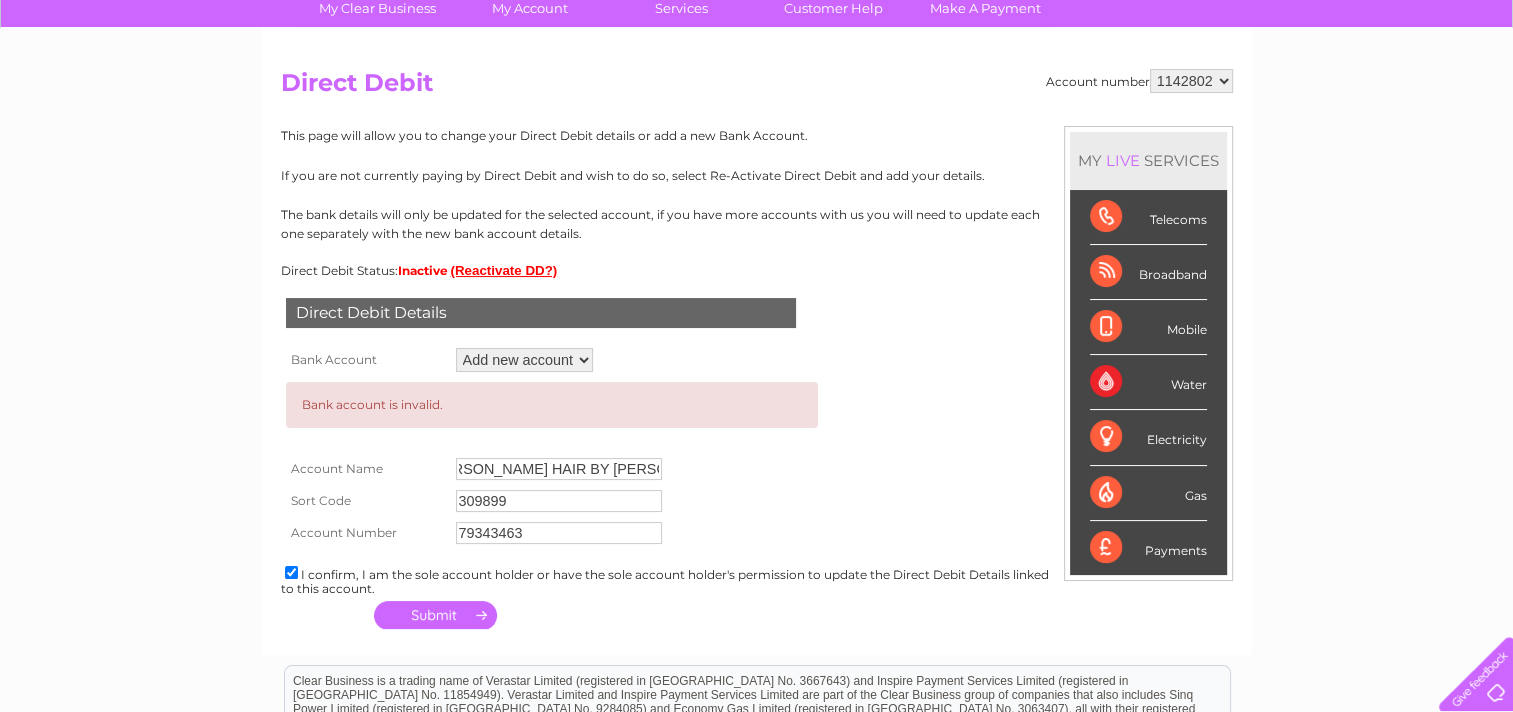 scroll, scrollTop: 0, scrollLeft: 0, axis: both 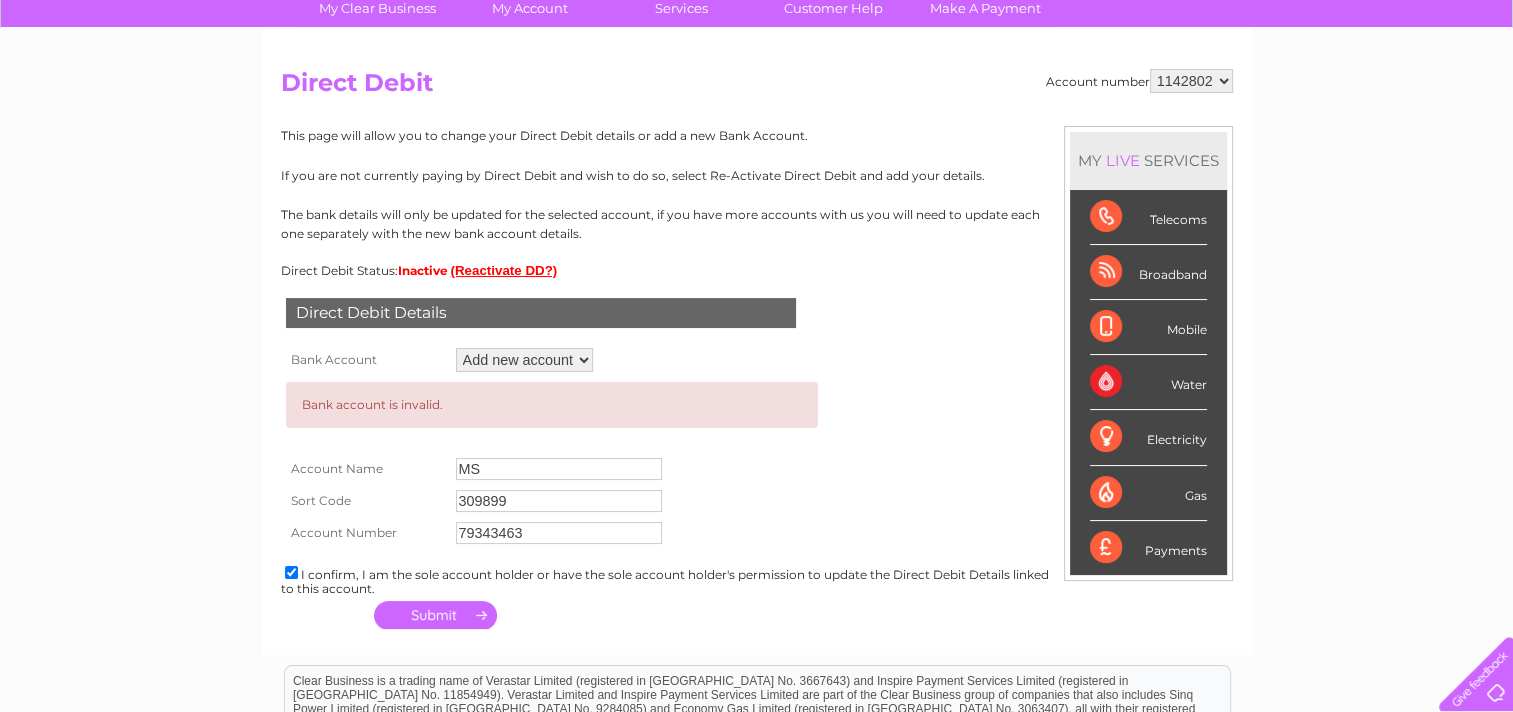 type on "M" 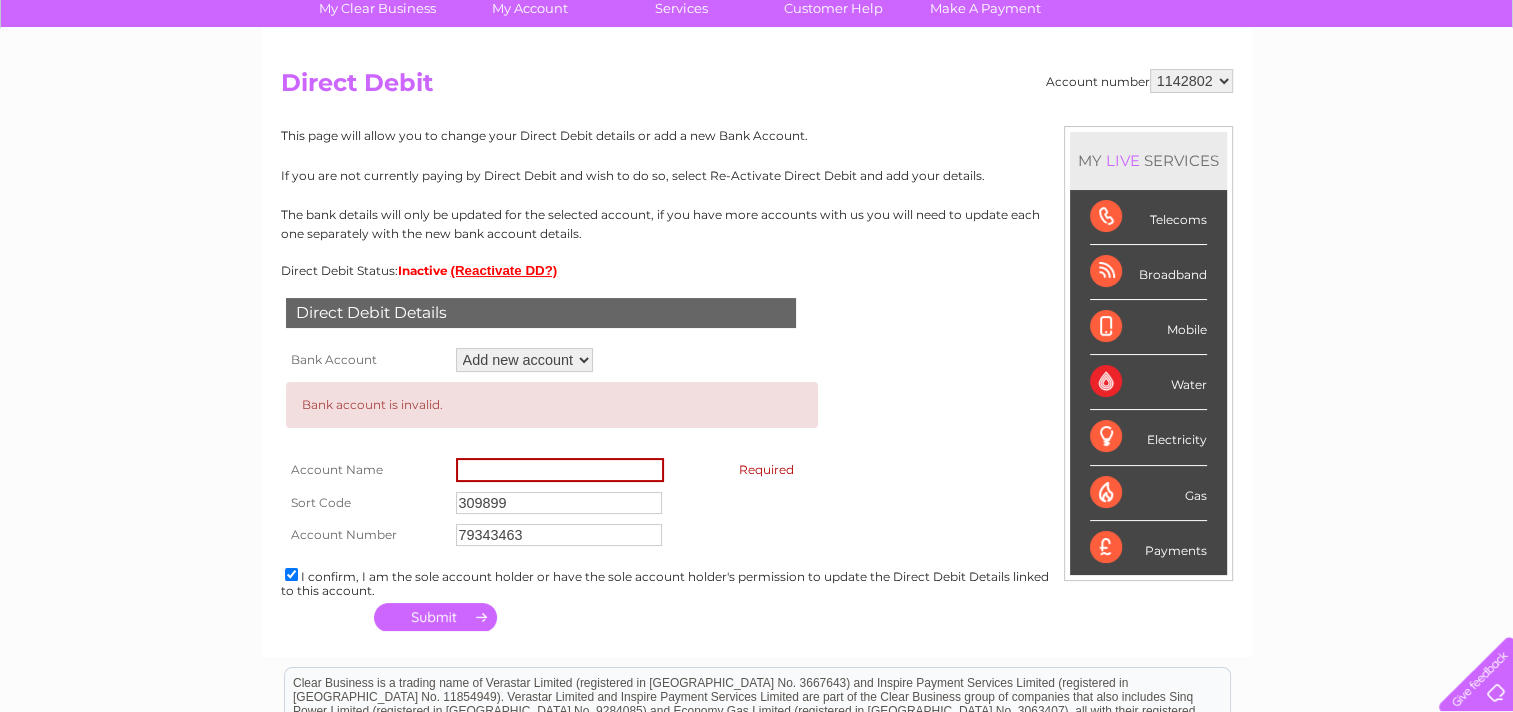 type 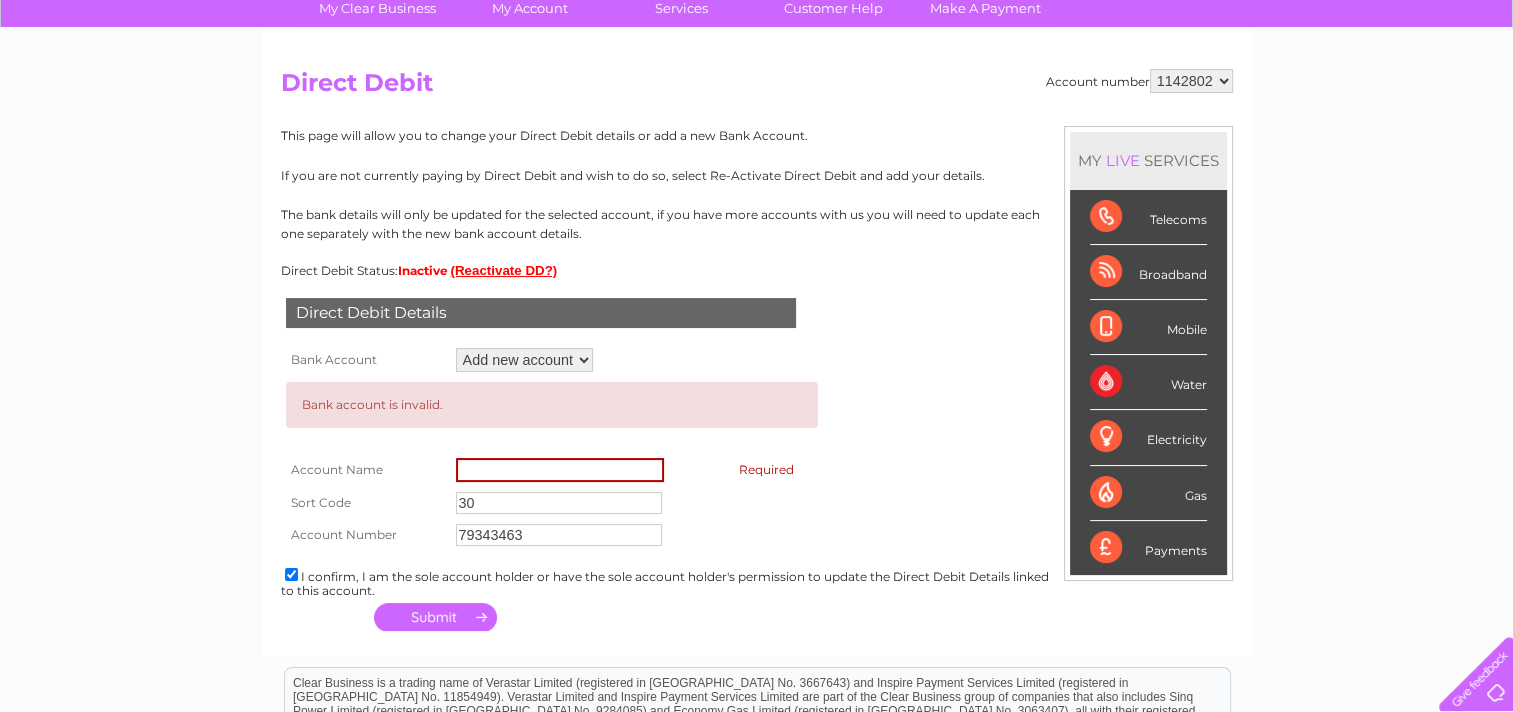 type on "3" 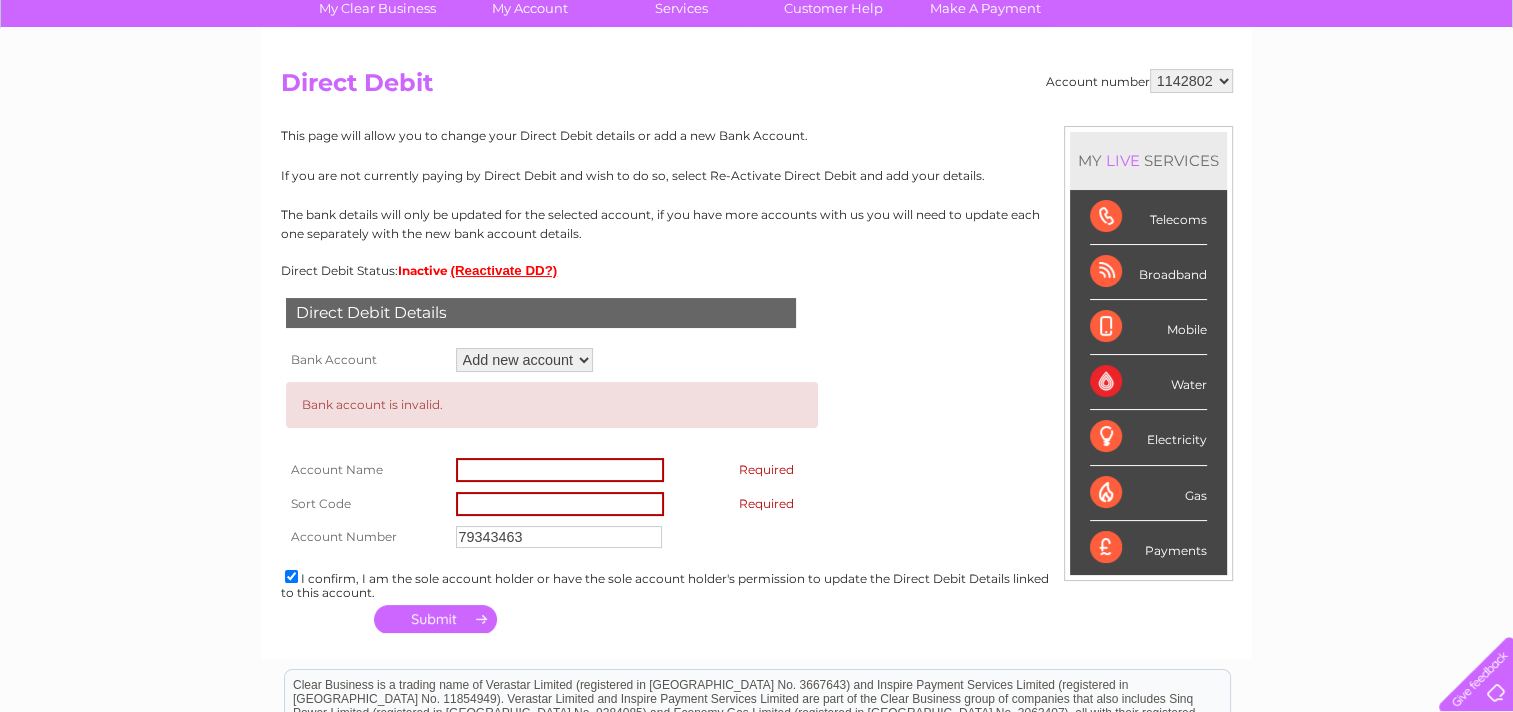 type 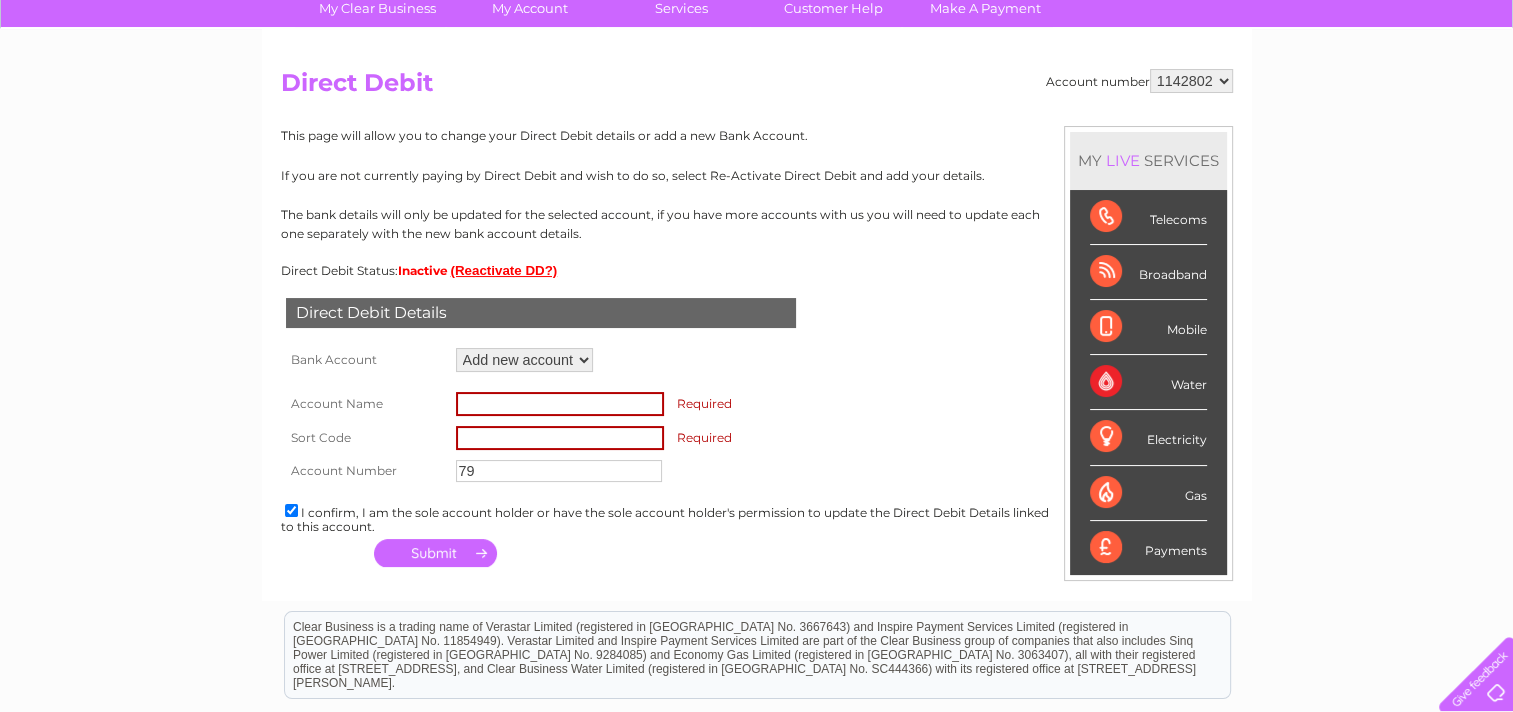 type on "7" 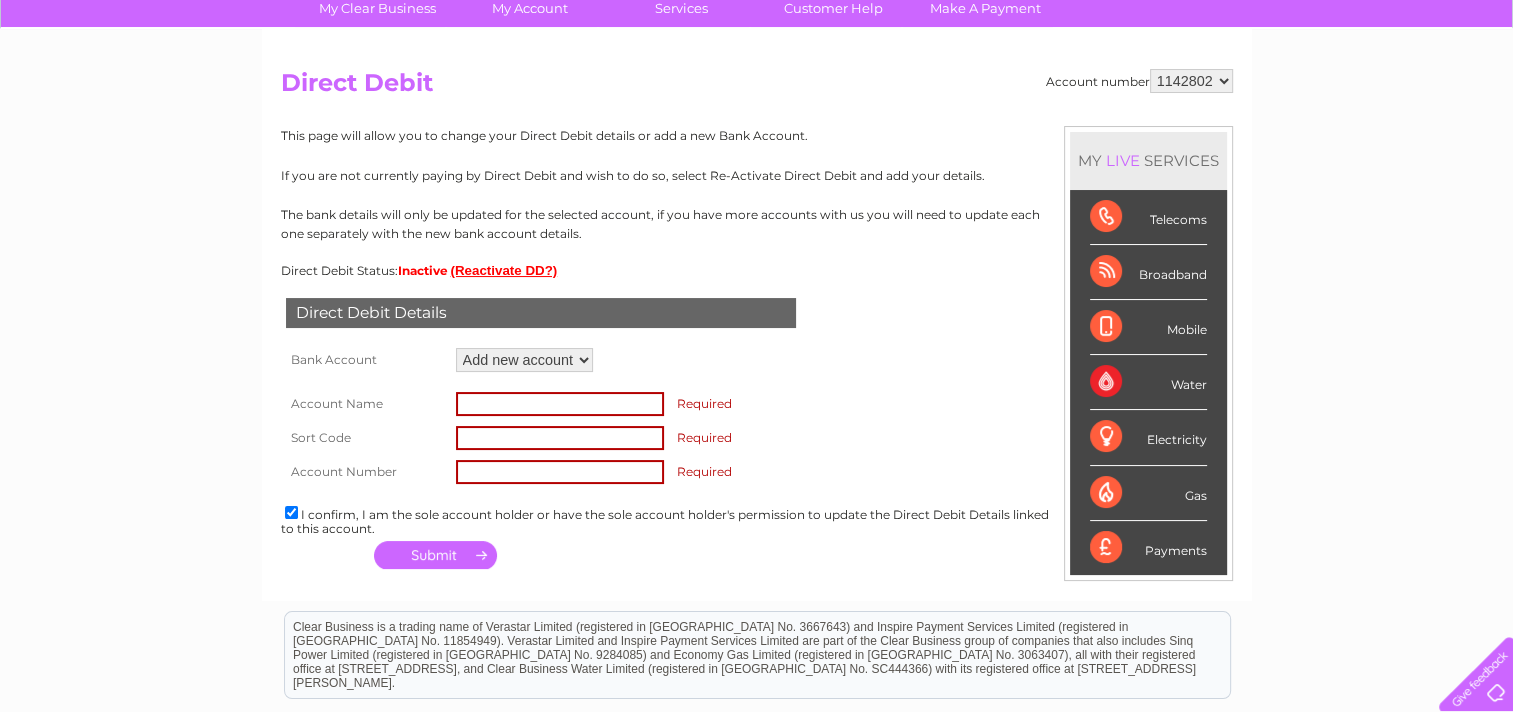 type 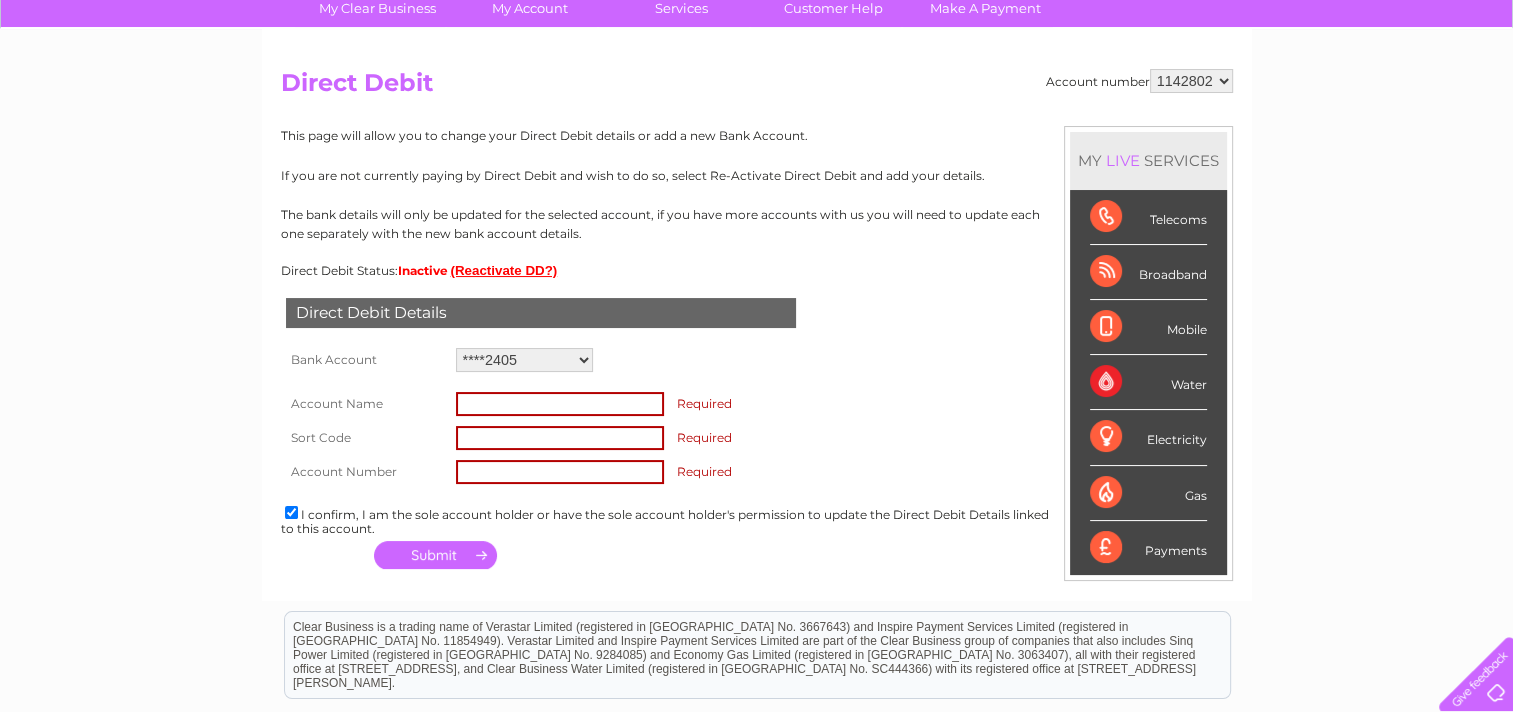 click on "Add new account
****2405" at bounding box center [524, 360] 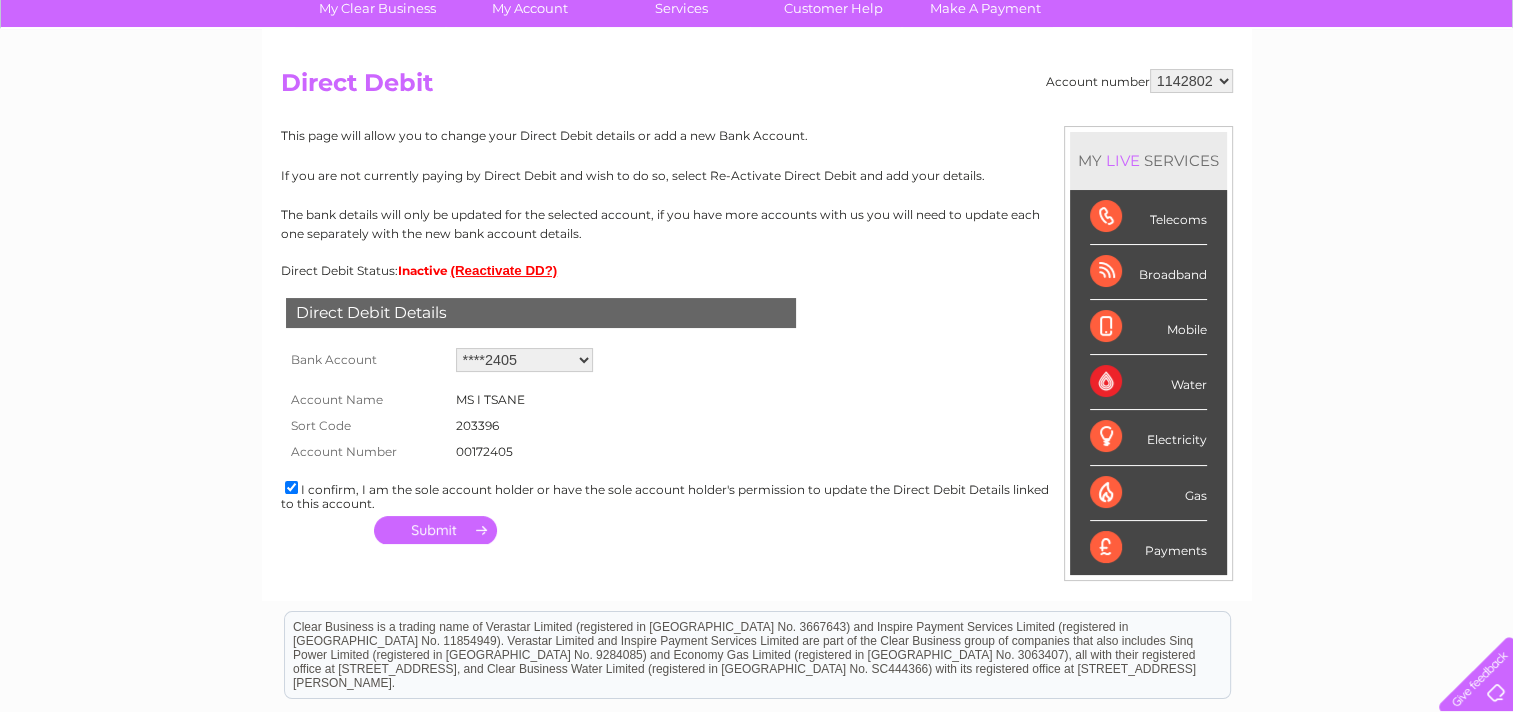 click at bounding box center (435, 530) 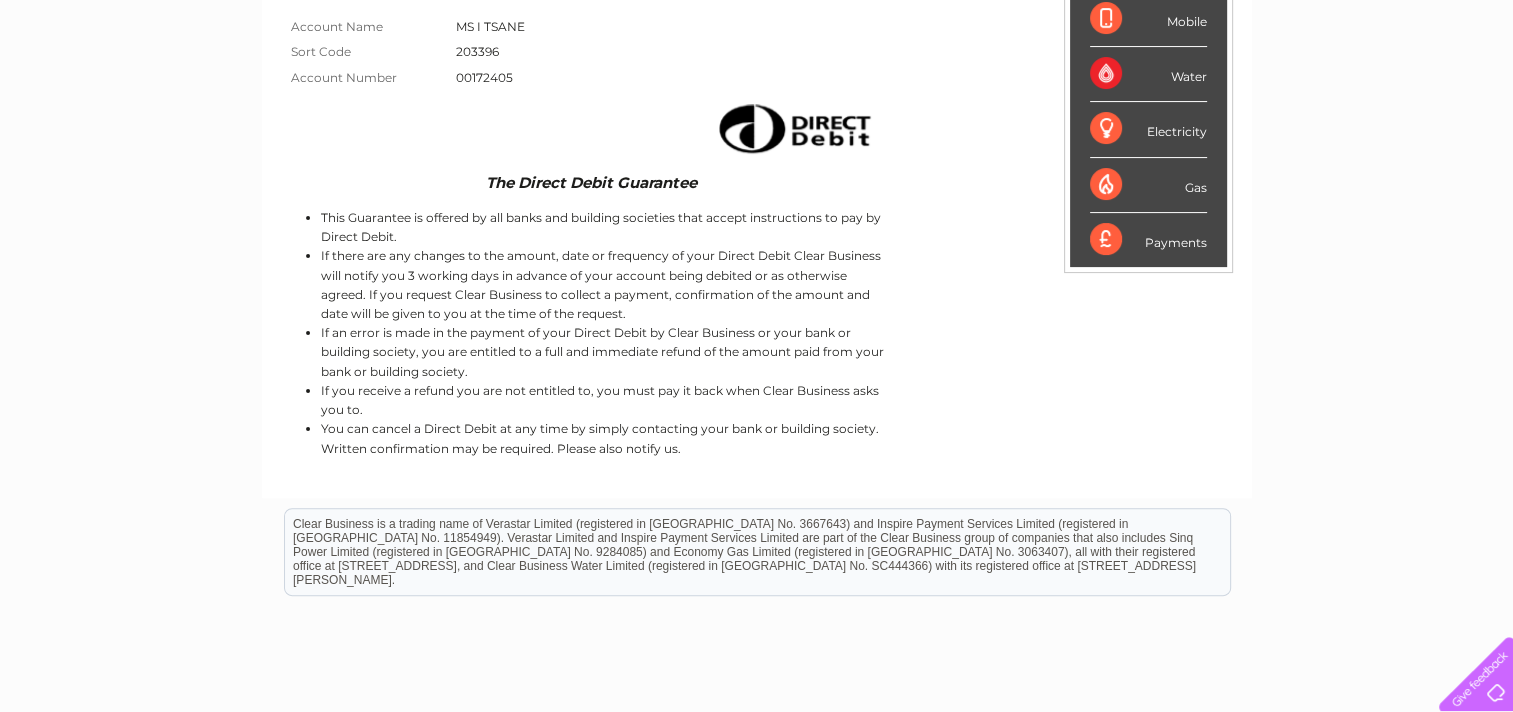 scroll, scrollTop: 480, scrollLeft: 0, axis: vertical 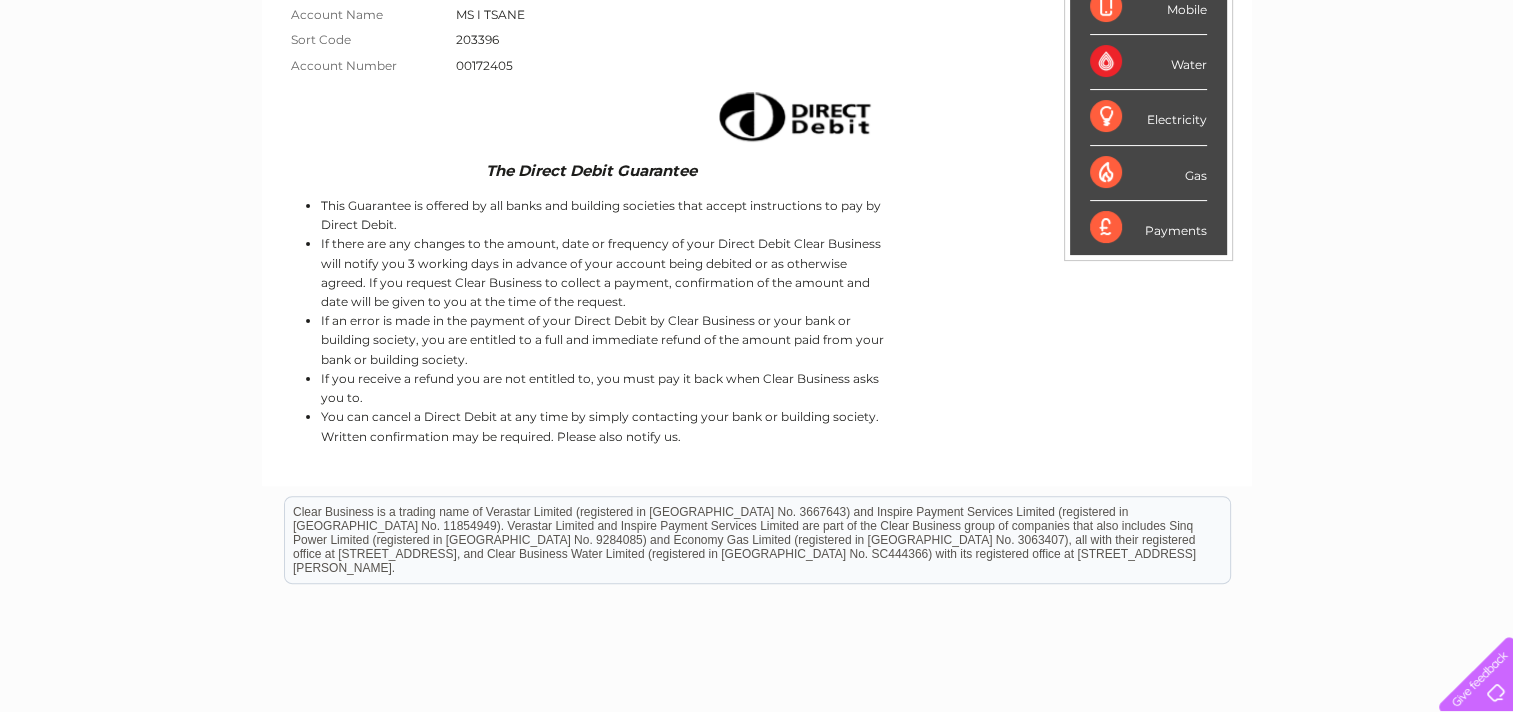 click on "My Clear Business
Login Details
My Details
My Preferences
Link Account
My Account
Bills and Payments   Direct Debit   Moving Premises" at bounding box center [756, 249] 